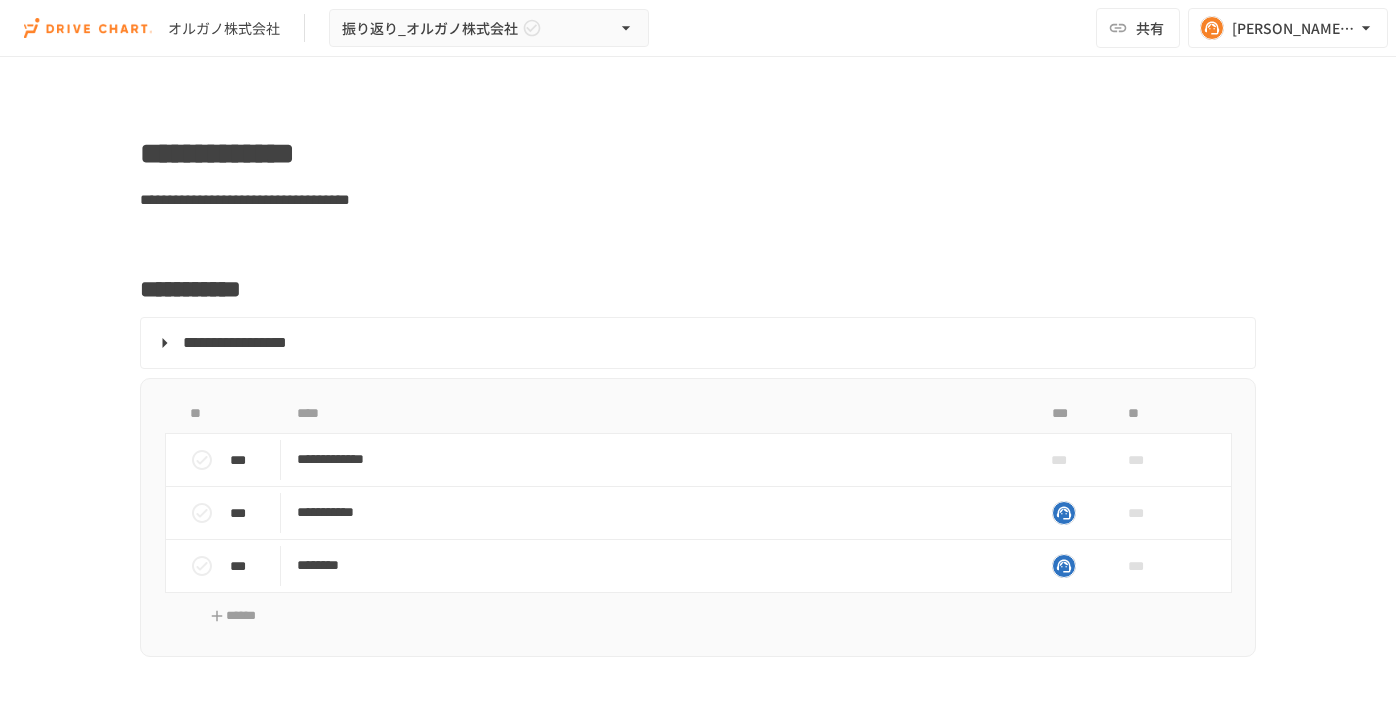 scroll, scrollTop: 0, scrollLeft: 0, axis: both 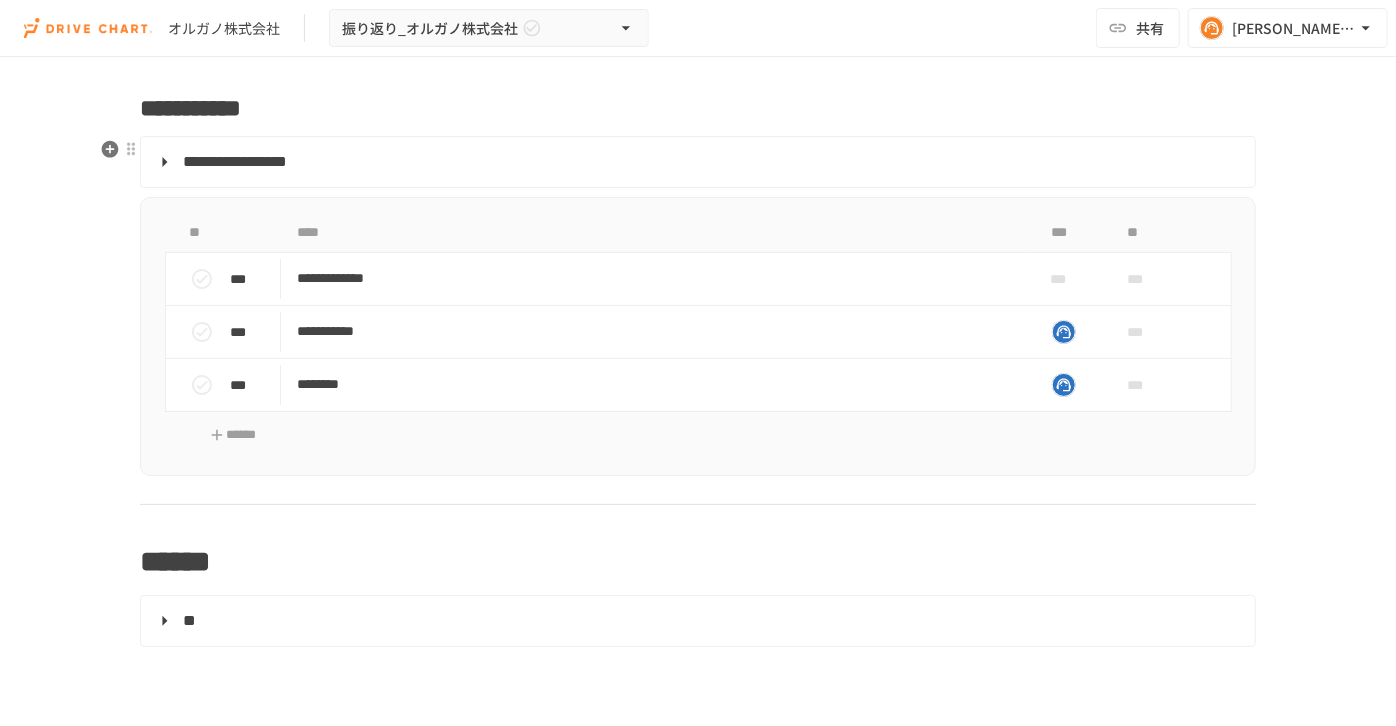 click on "**********" at bounding box center (235, 161) 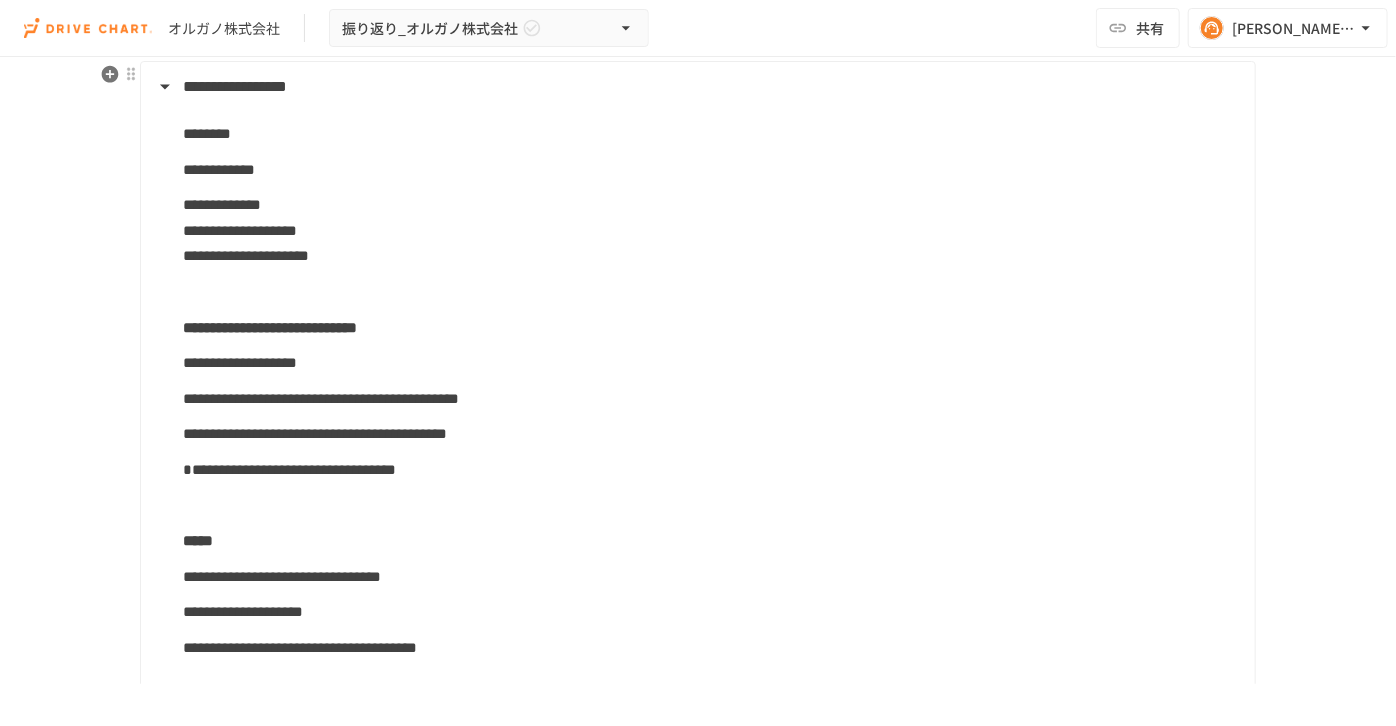 scroll, scrollTop: 181, scrollLeft: 0, axis: vertical 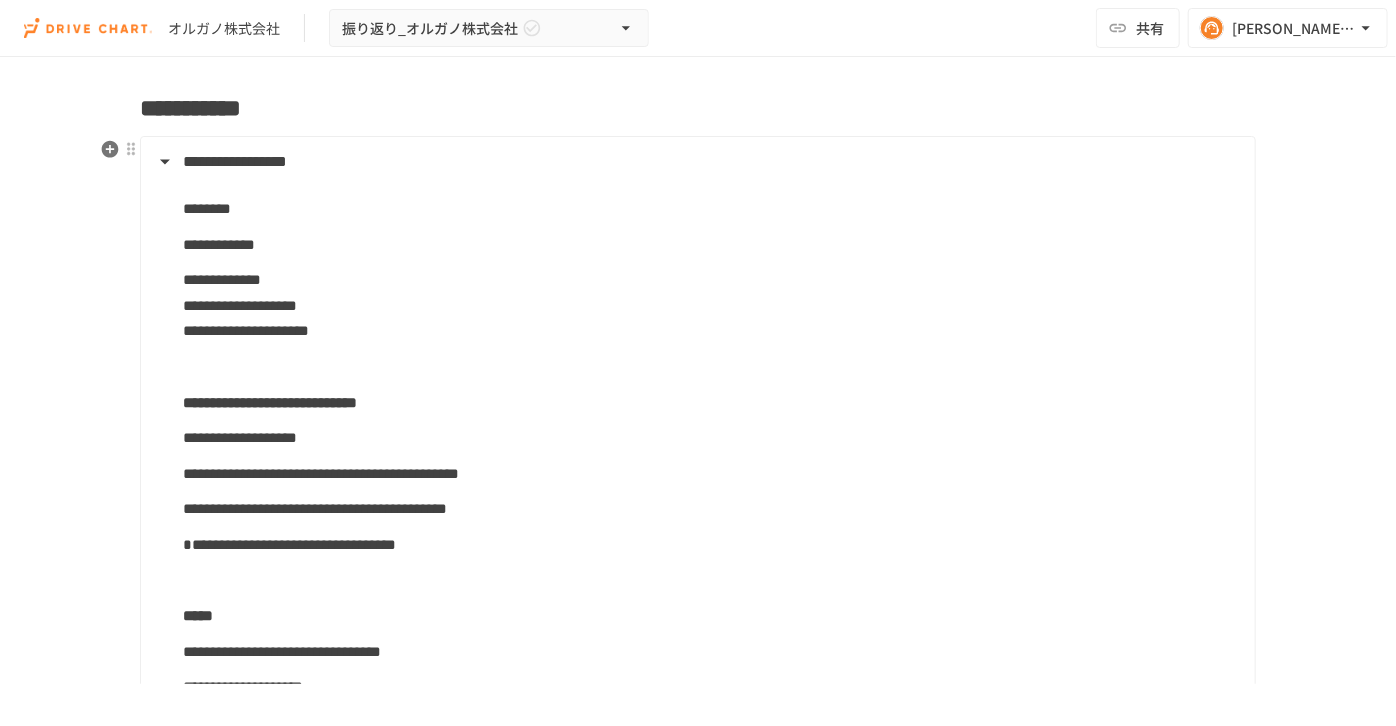 click on "**********" at bounding box center [235, 161] 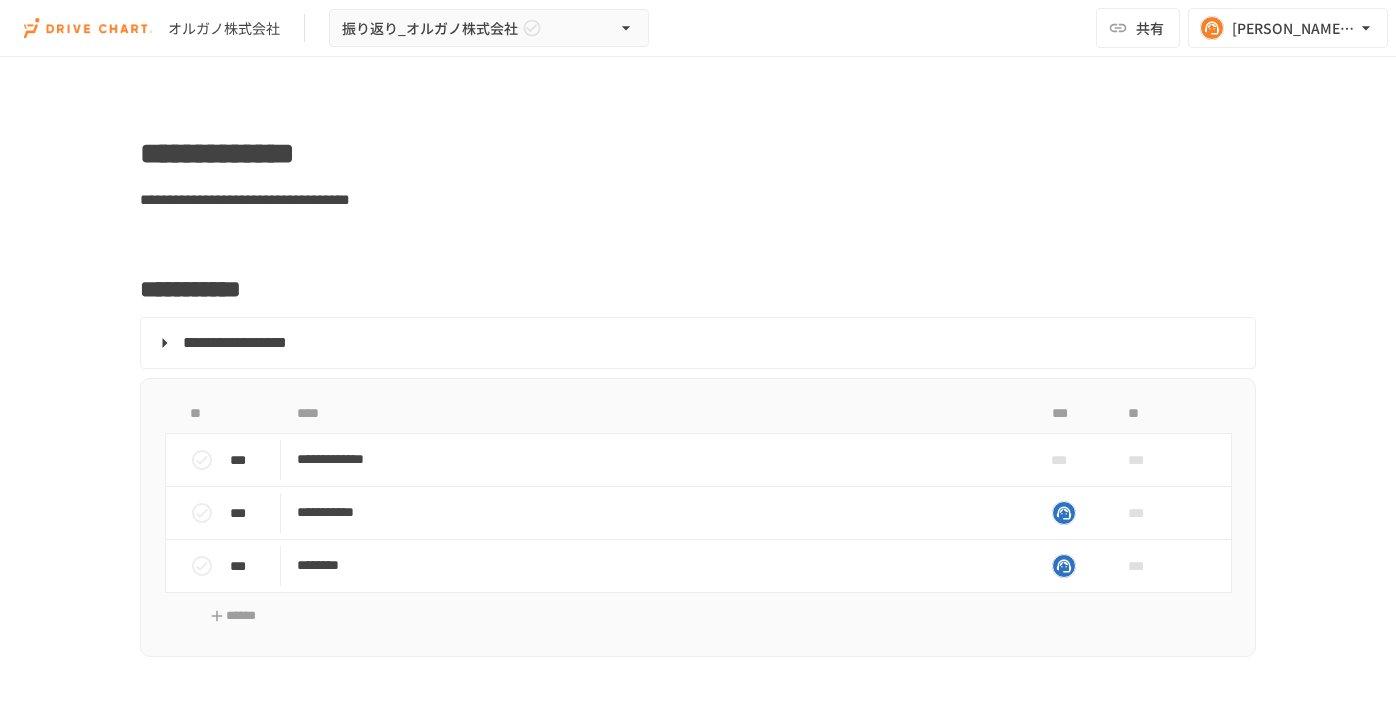 scroll, scrollTop: 0, scrollLeft: 0, axis: both 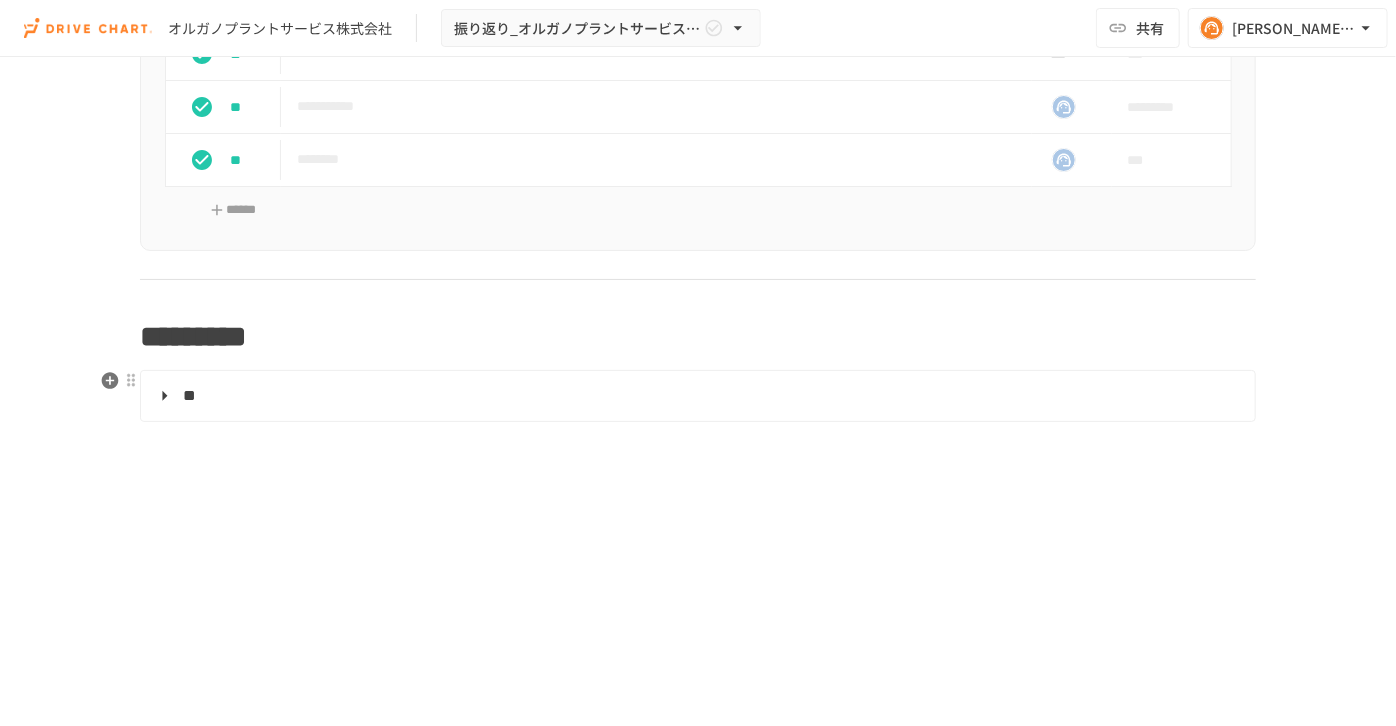 click on "**********" at bounding box center (698, 396) 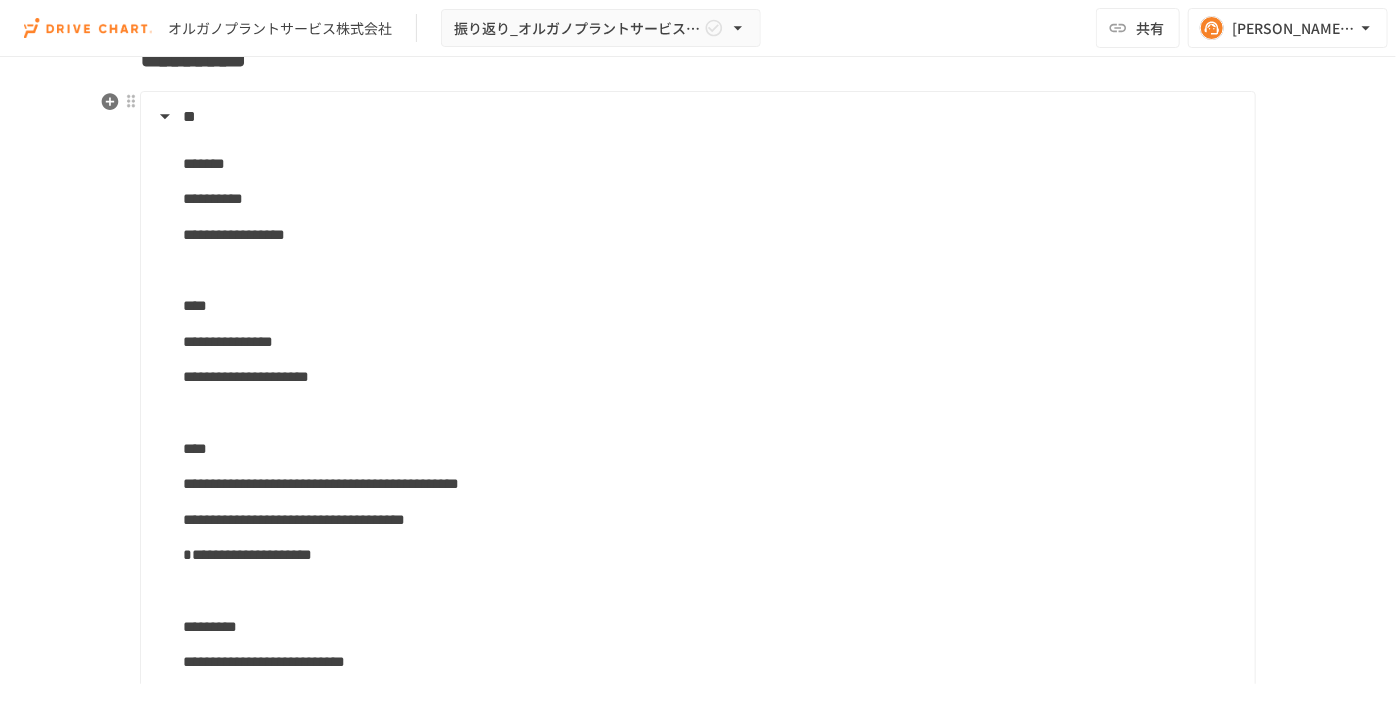 scroll, scrollTop: 636, scrollLeft: 0, axis: vertical 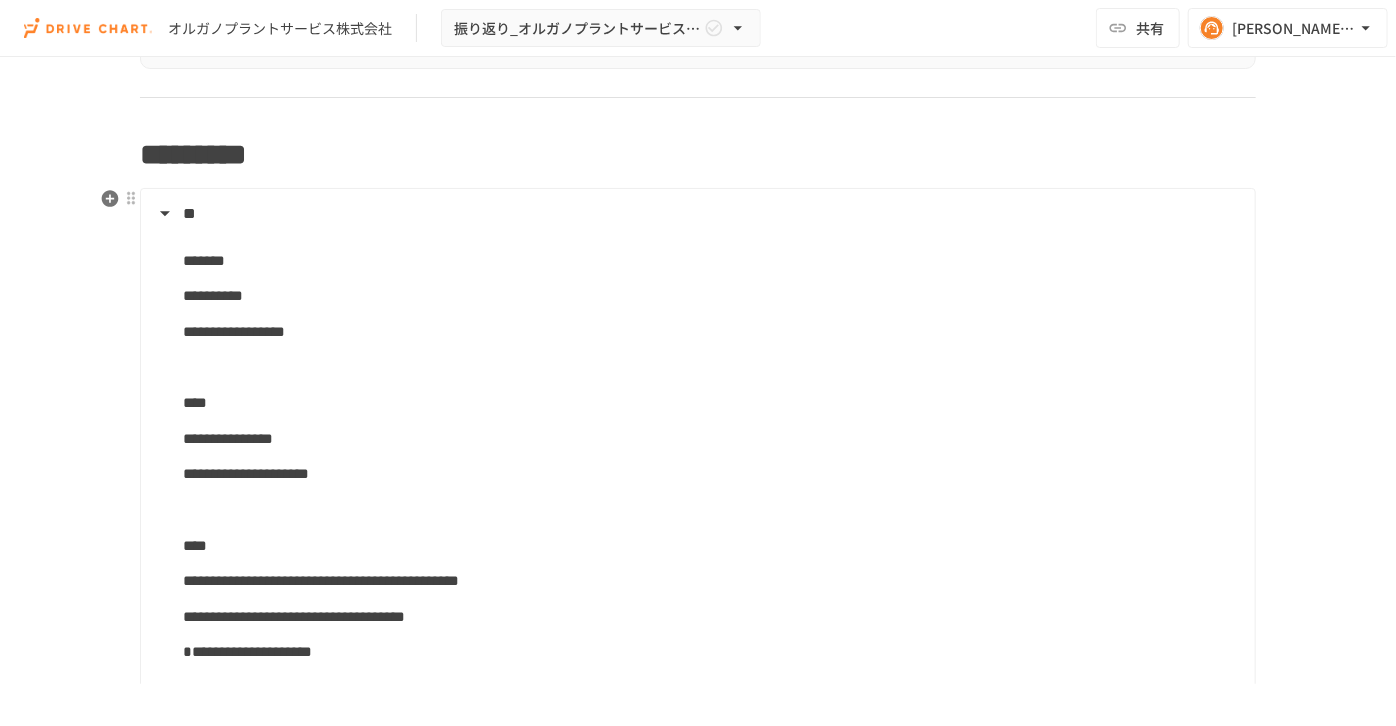 click on "**********" at bounding box center [234, 331] 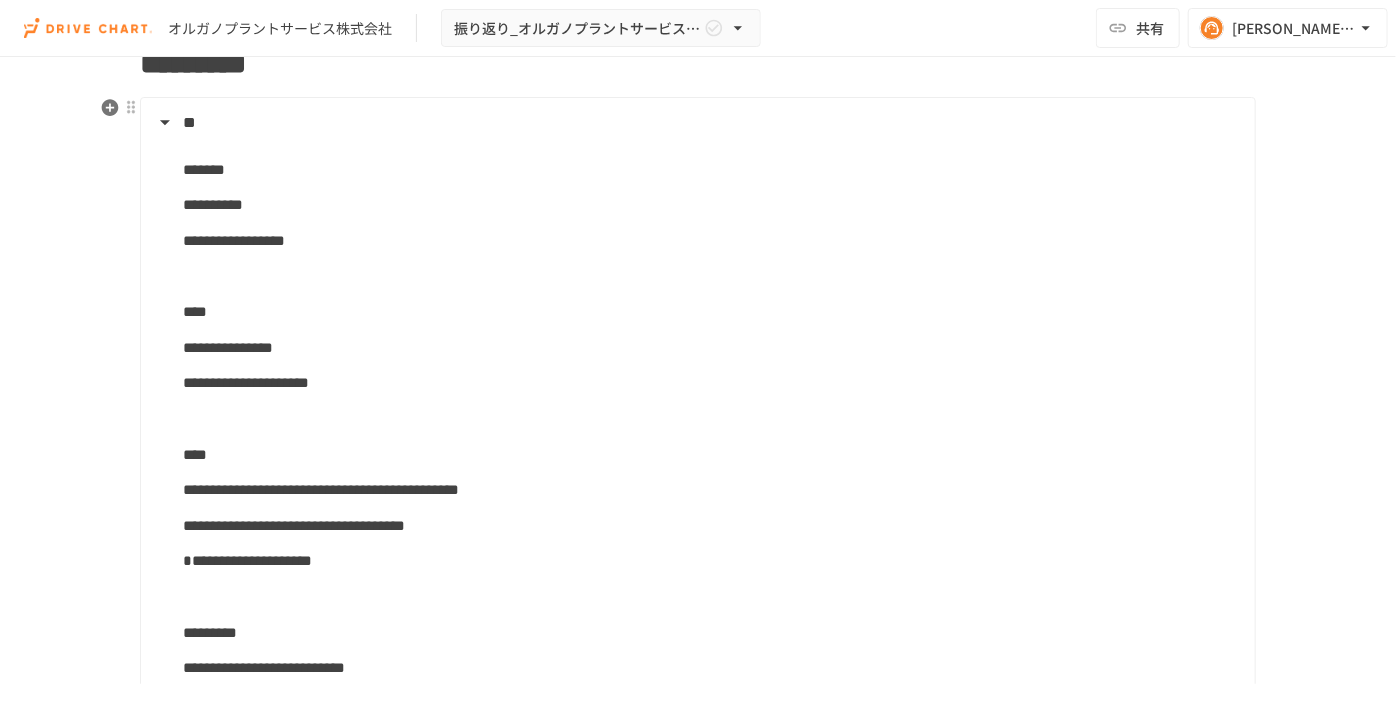 click on "**********" at bounding box center (711, 383) 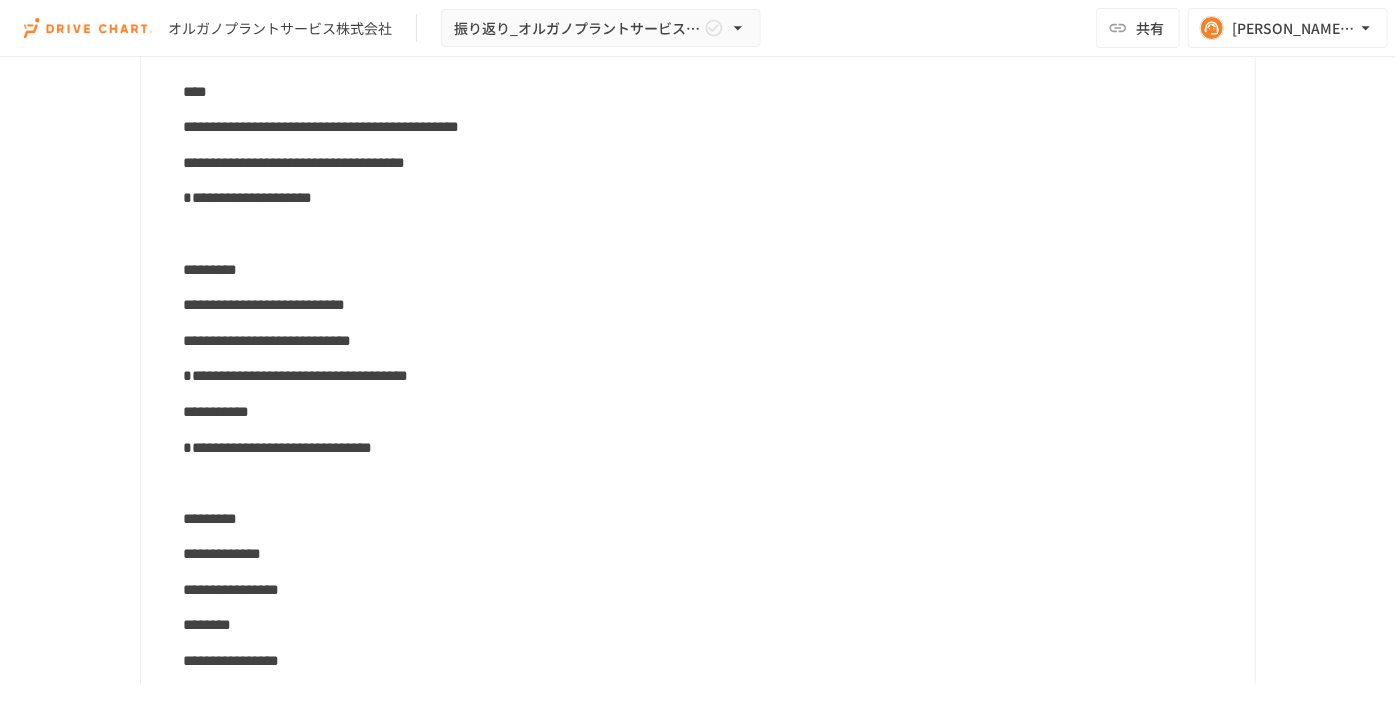 scroll, scrollTop: 818, scrollLeft: 0, axis: vertical 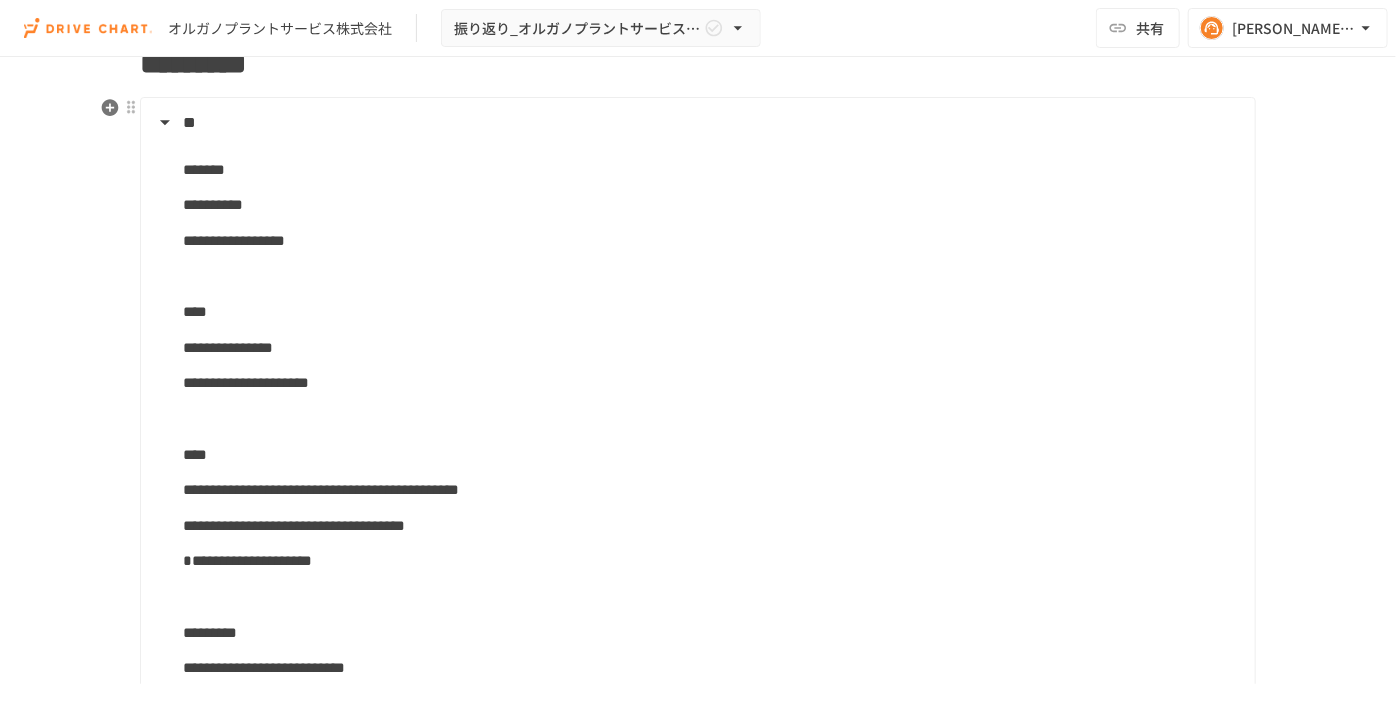 click on "**********" at bounding box center [711, 383] 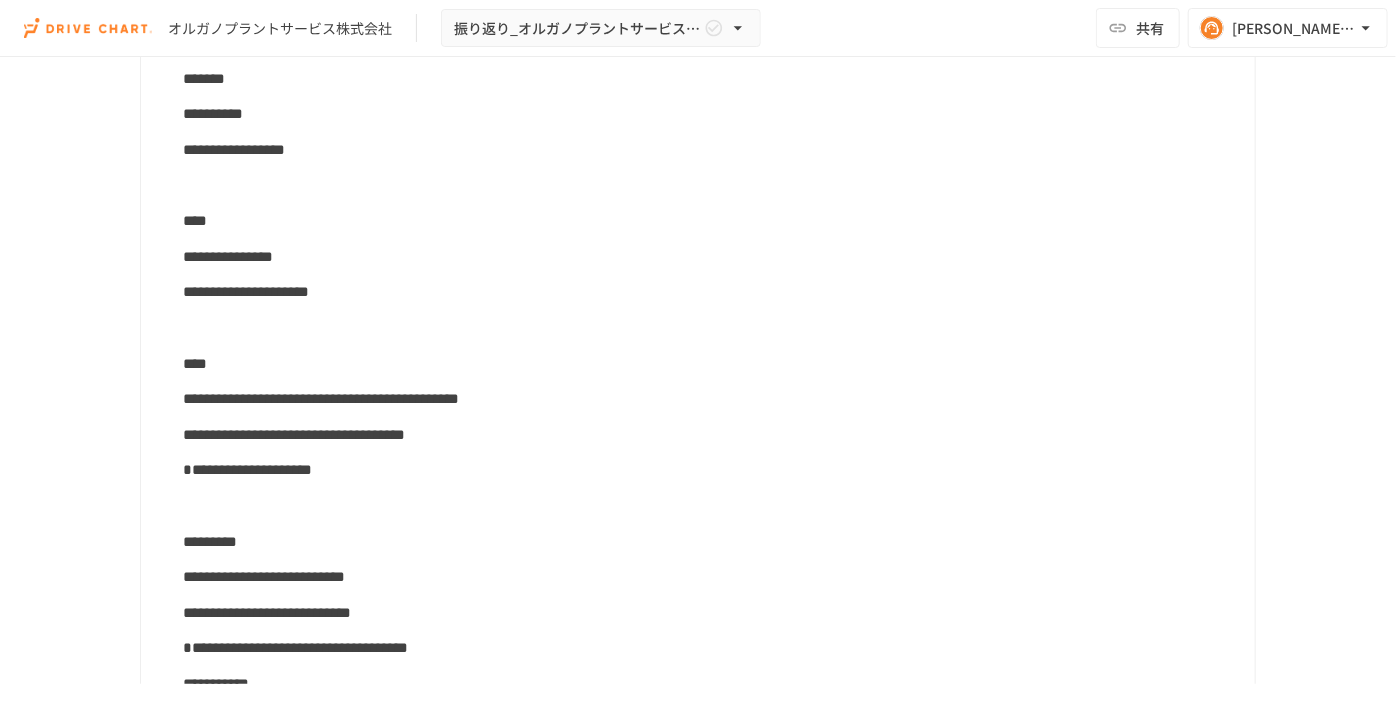 scroll, scrollTop: 636, scrollLeft: 0, axis: vertical 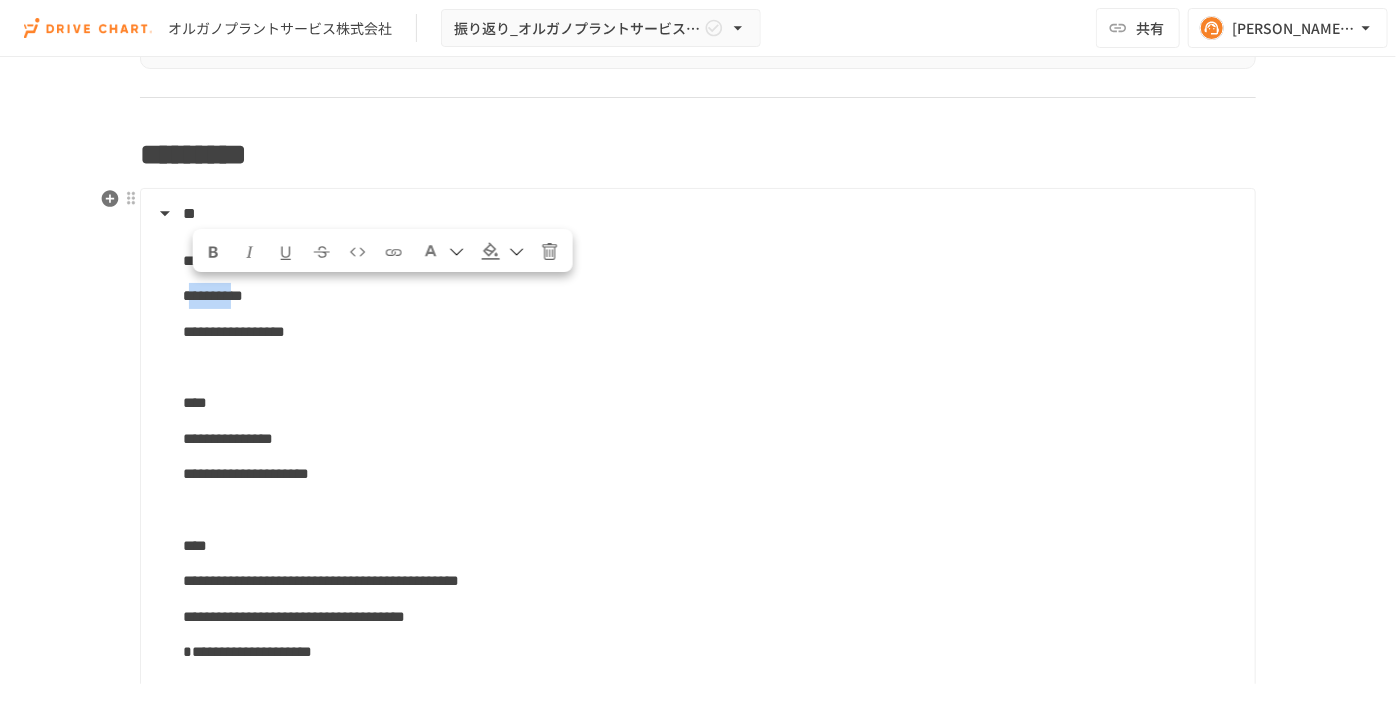 drag, startPoint x: 191, startPoint y: 295, endPoint x: 296, endPoint y: 304, distance: 105.38501 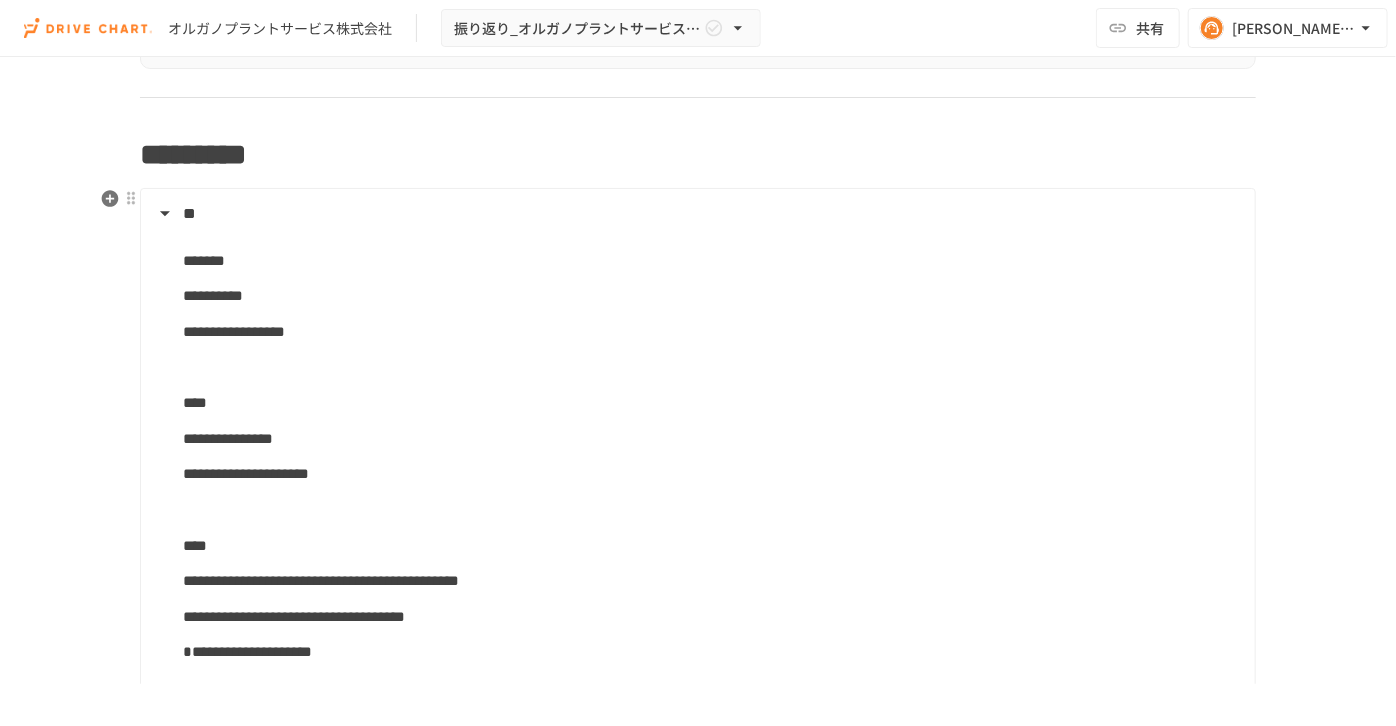 click on "**********" at bounding box center [711, 296] 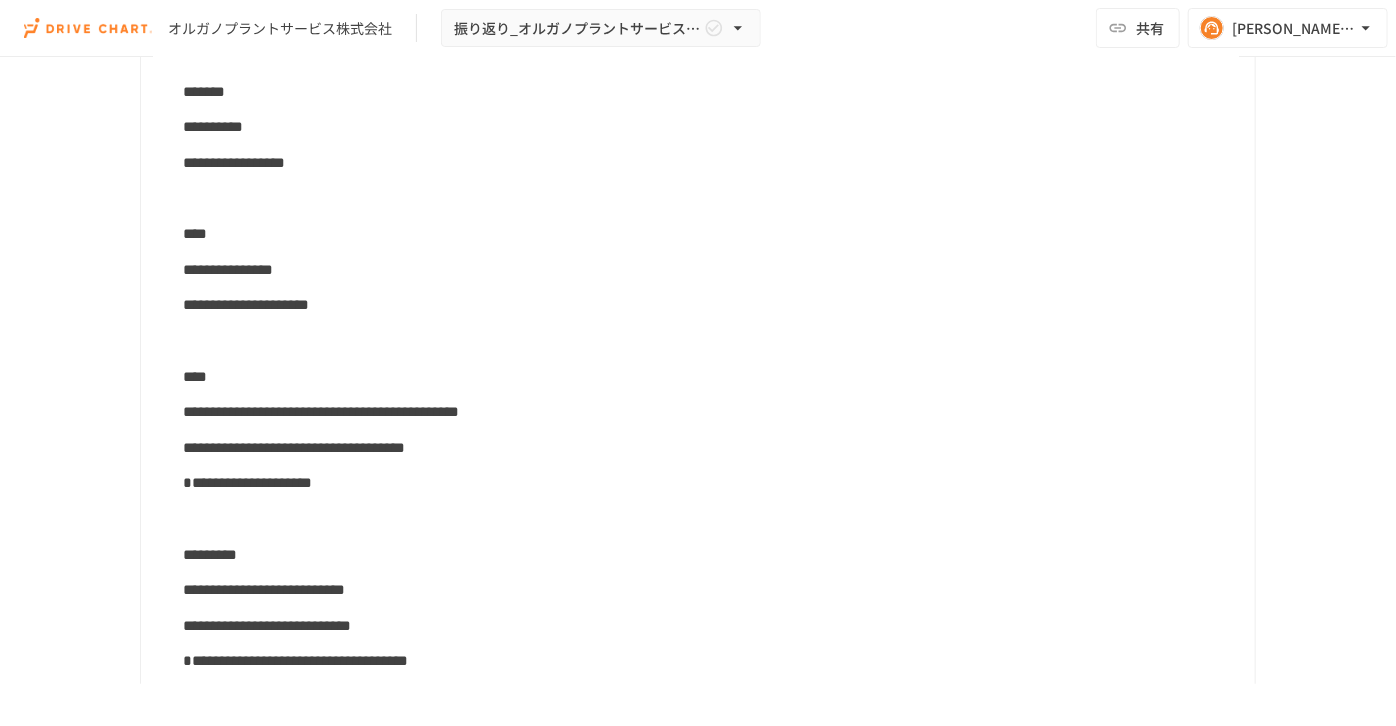 scroll, scrollTop: 727, scrollLeft: 0, axis: vertical 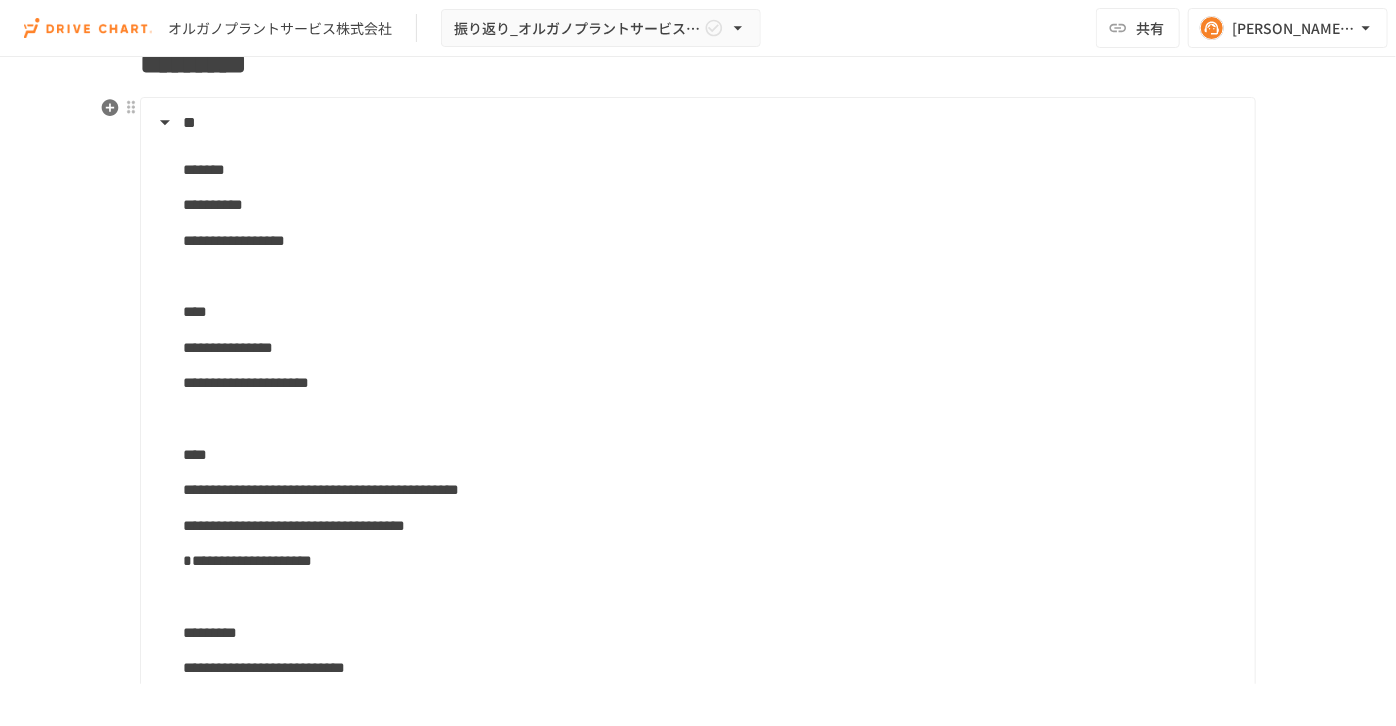 click at bounding box center [711, 419] 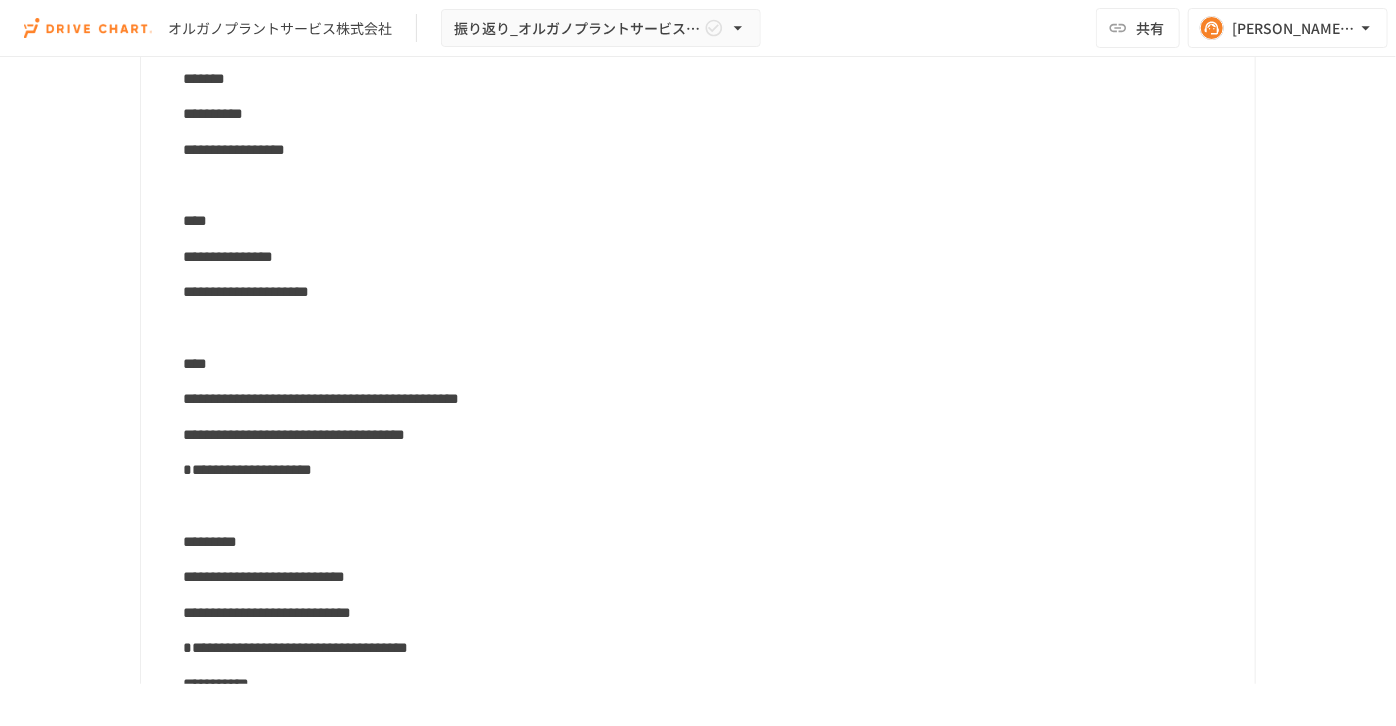 click on "**********" at bounding box center (696, 638) 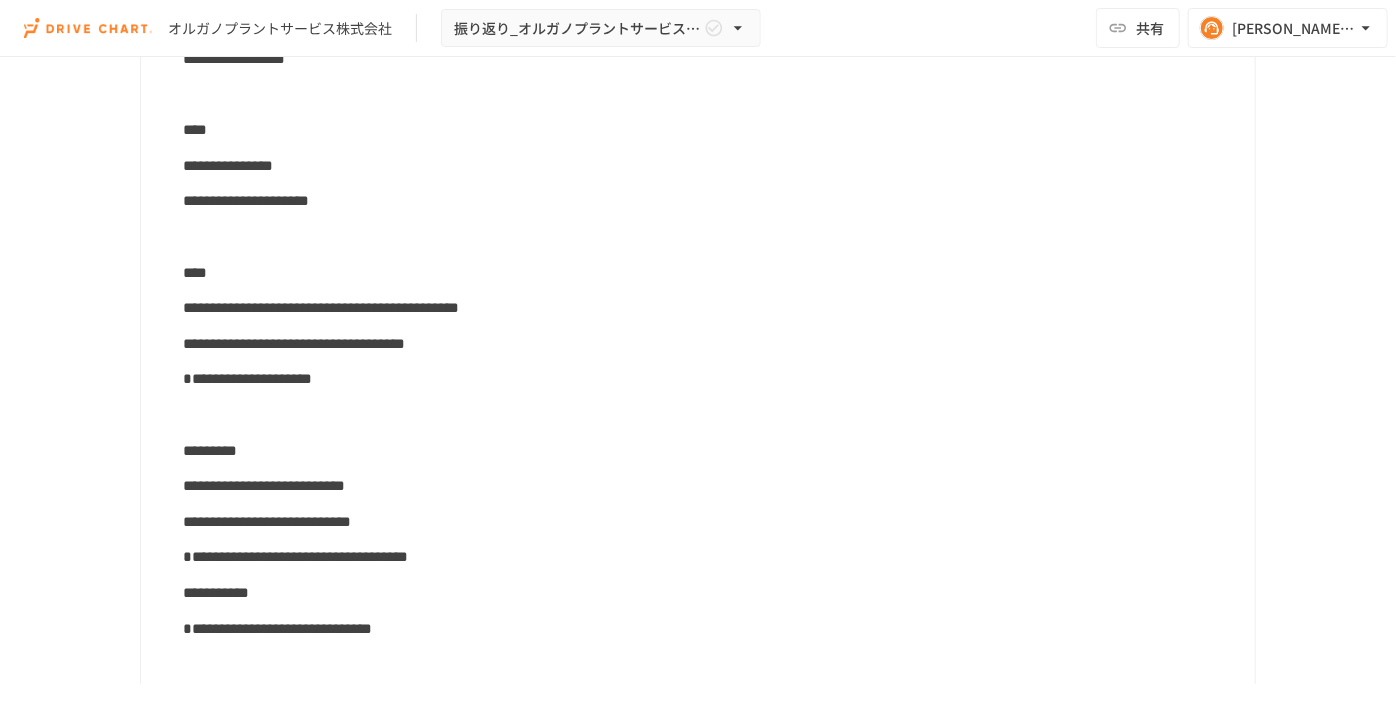 click at bounding box center [711, 415] 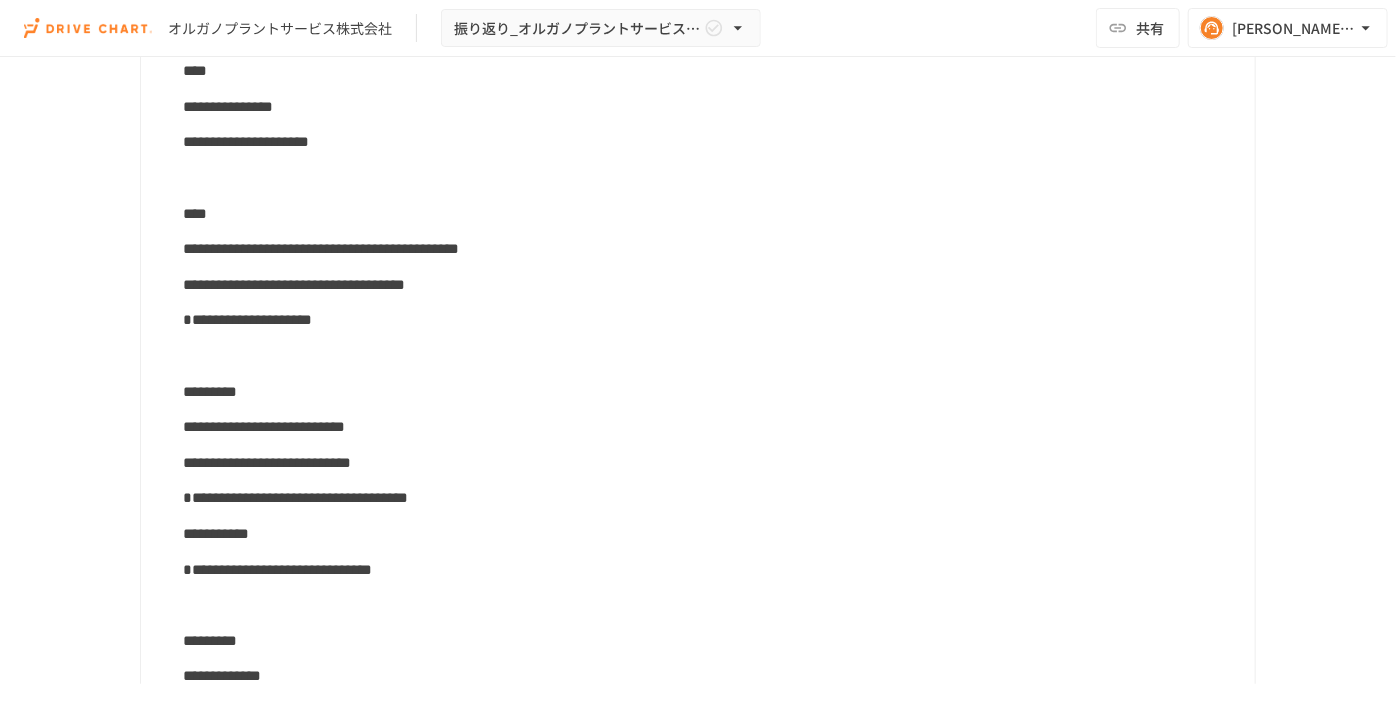 scroll, scrollTop: 1000, scrollLeft: 0, axis: vertical 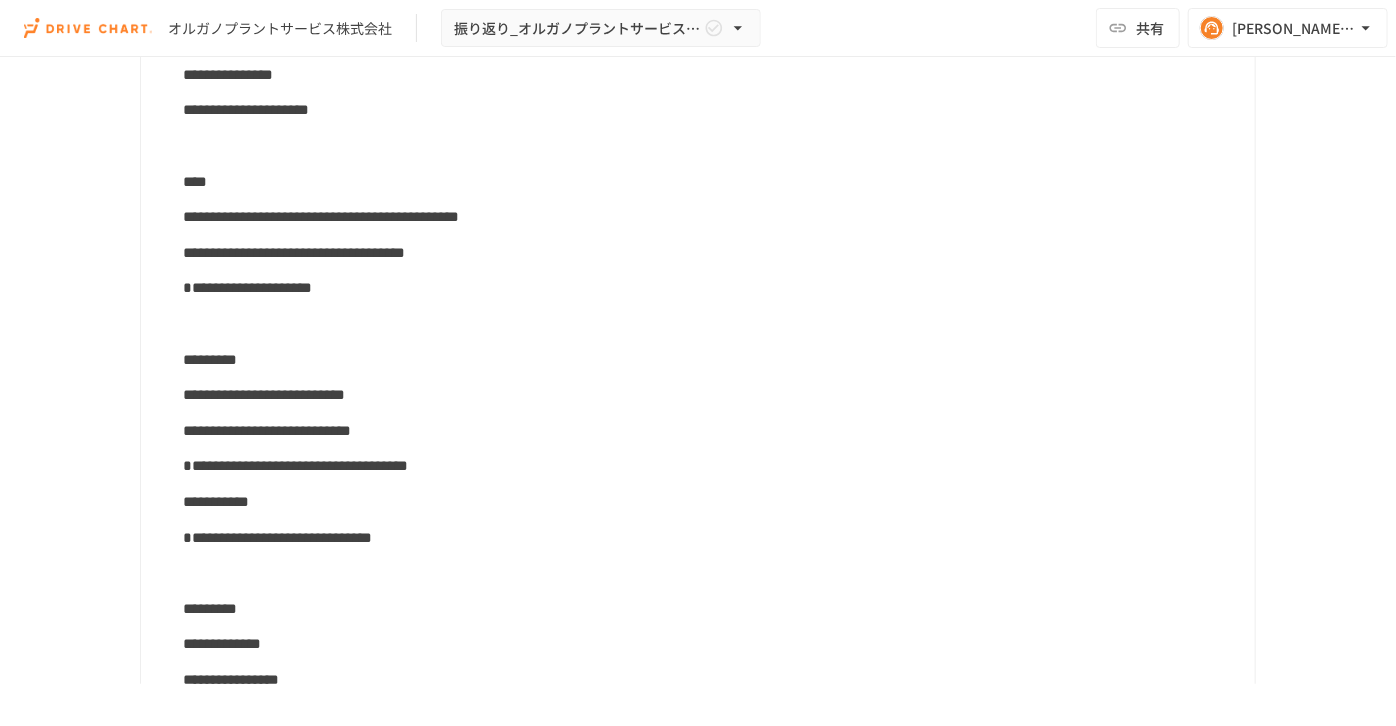 click on "**********" at bounding box center [295, 465] 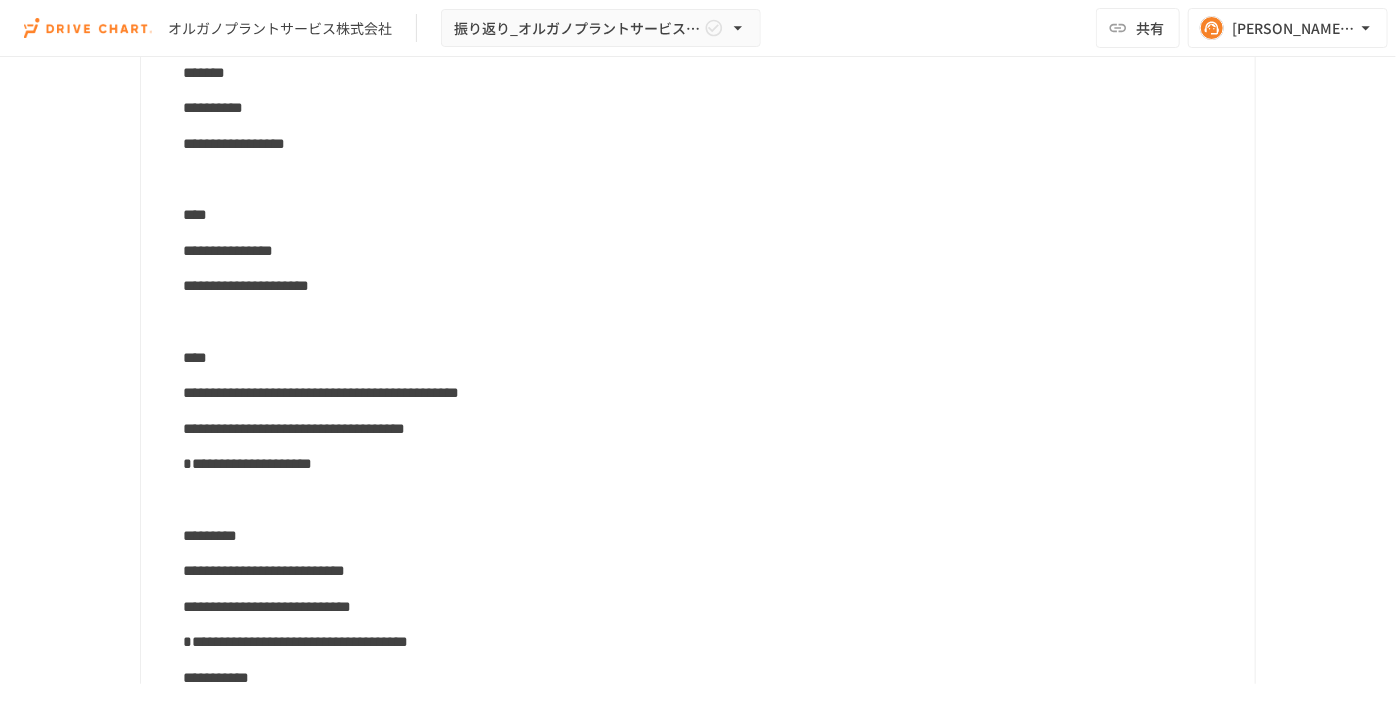scroll, scrollTop: 1000, scrollLeft: 0, axis: vertical 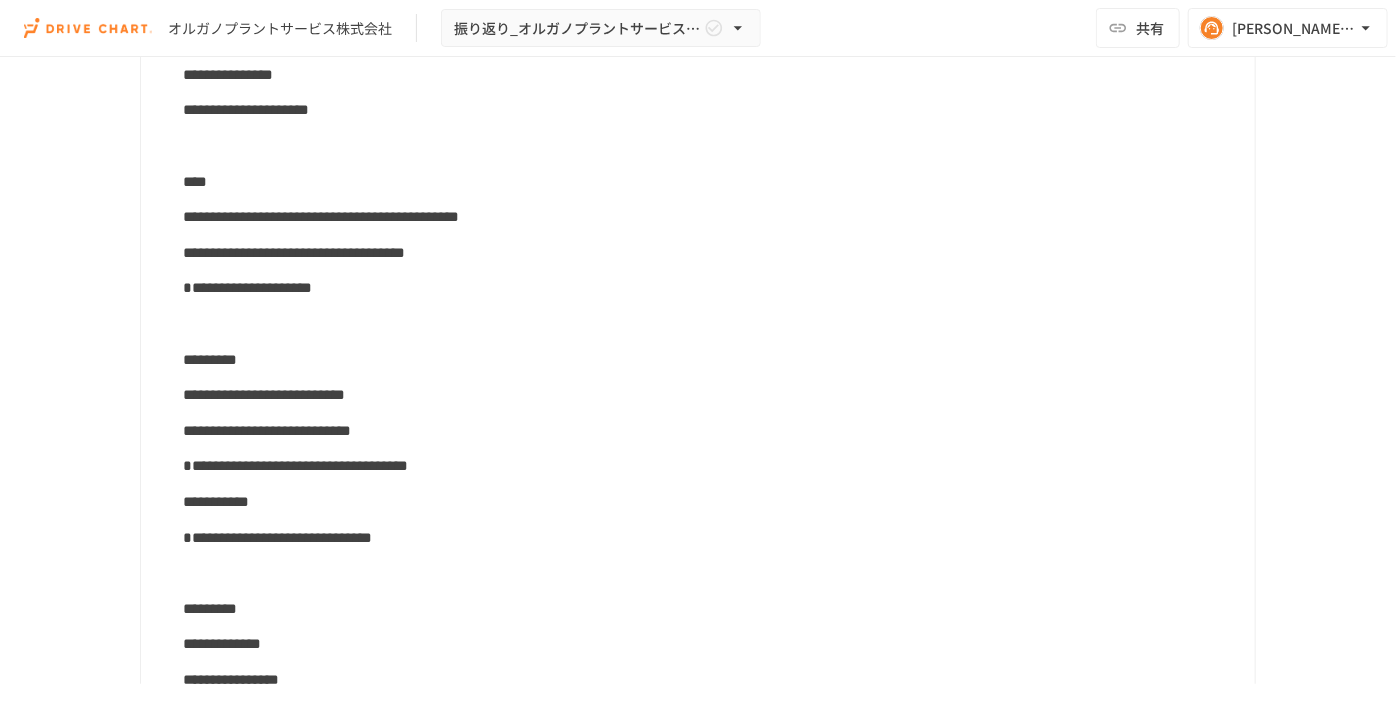 click on "**********" at bounding box center [711, 538] 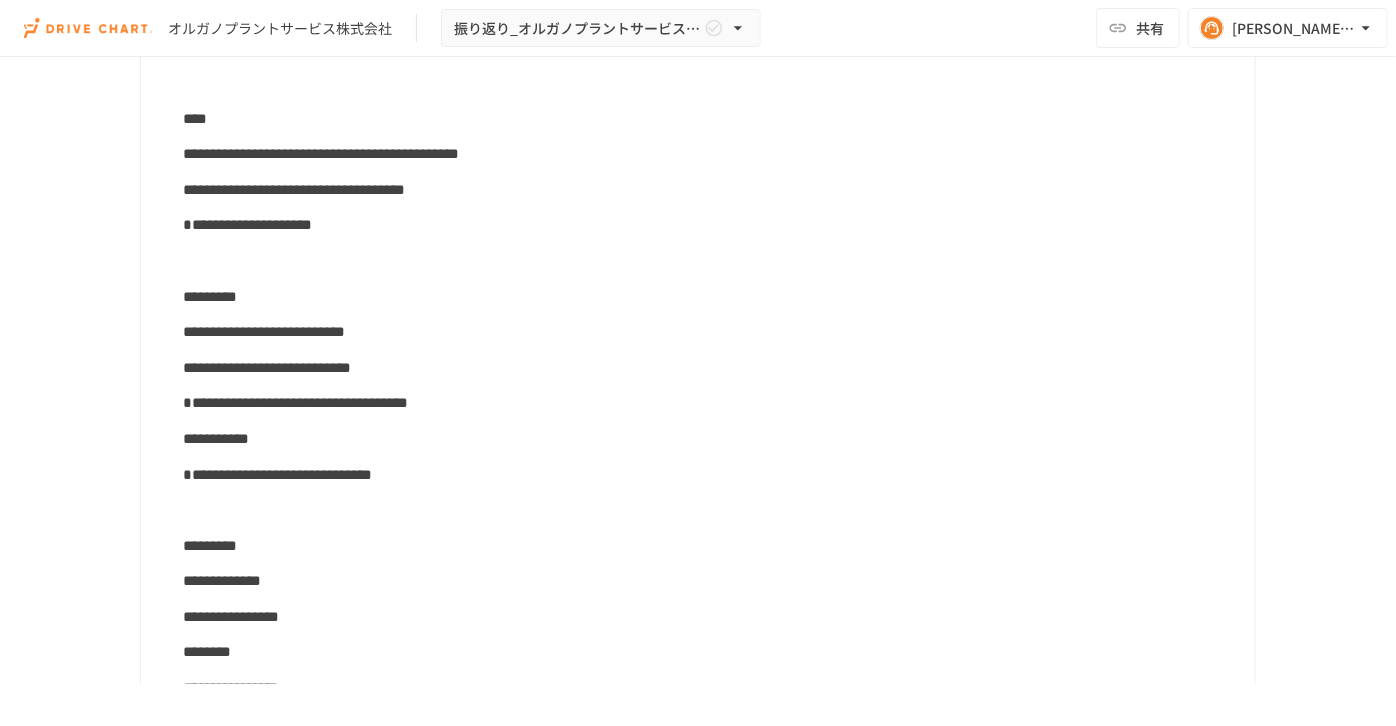 scroll, scrollTop: 1090, scrollLeft: 0, axis: vertical 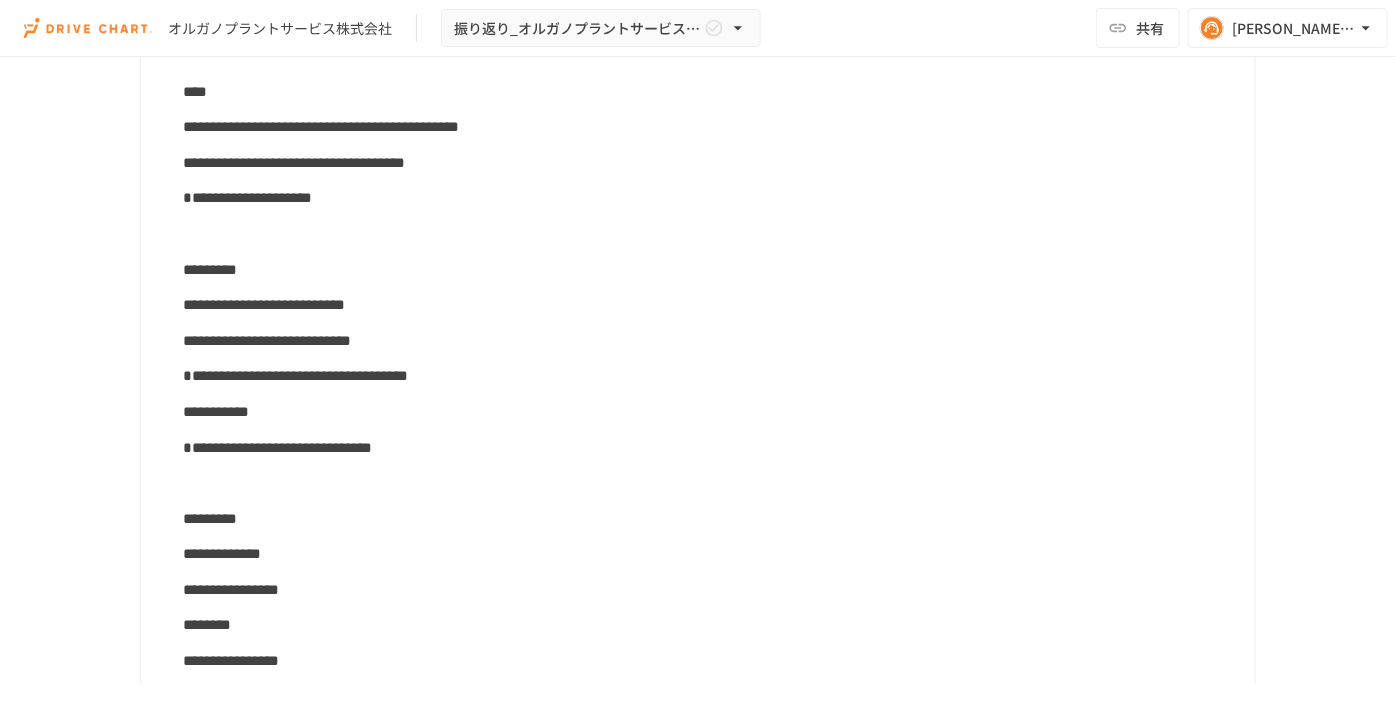 click at bounding box center [711, 483] 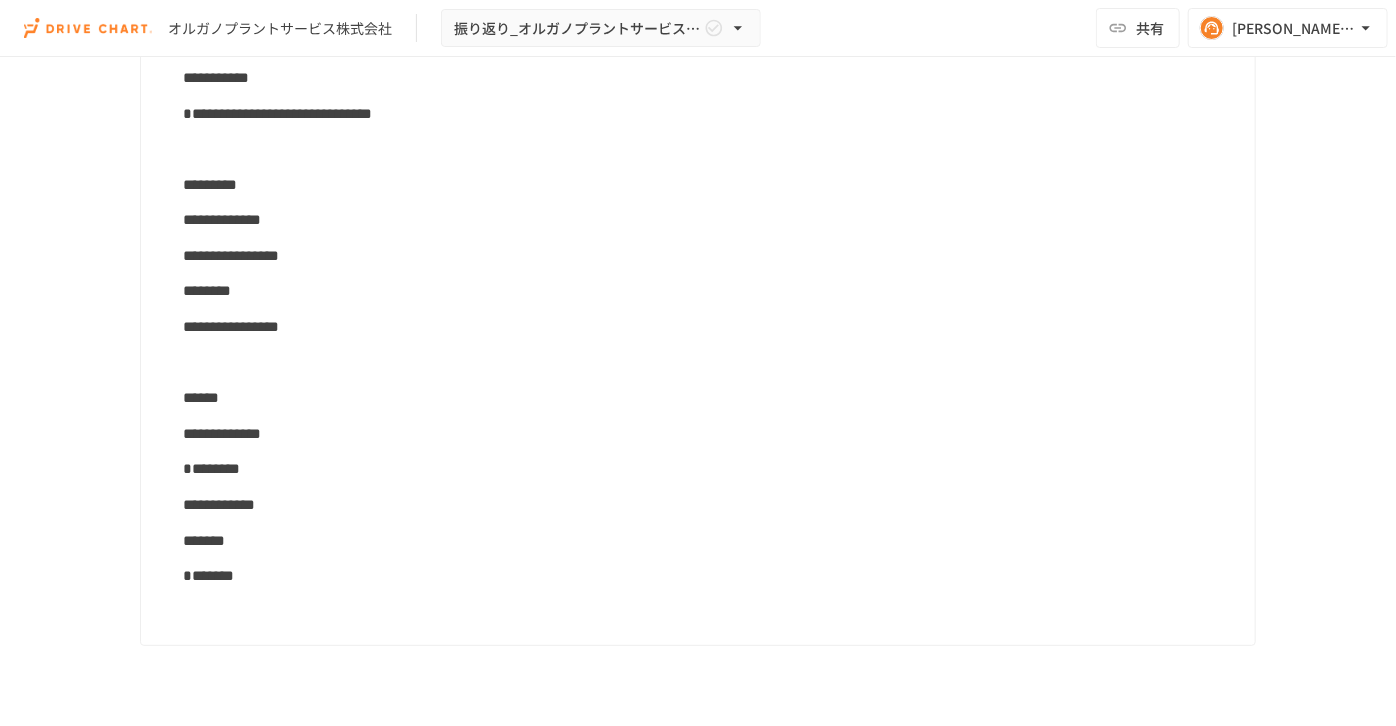scroll, scrollTop: 1454, scrollLeft: 0, axis: vertical 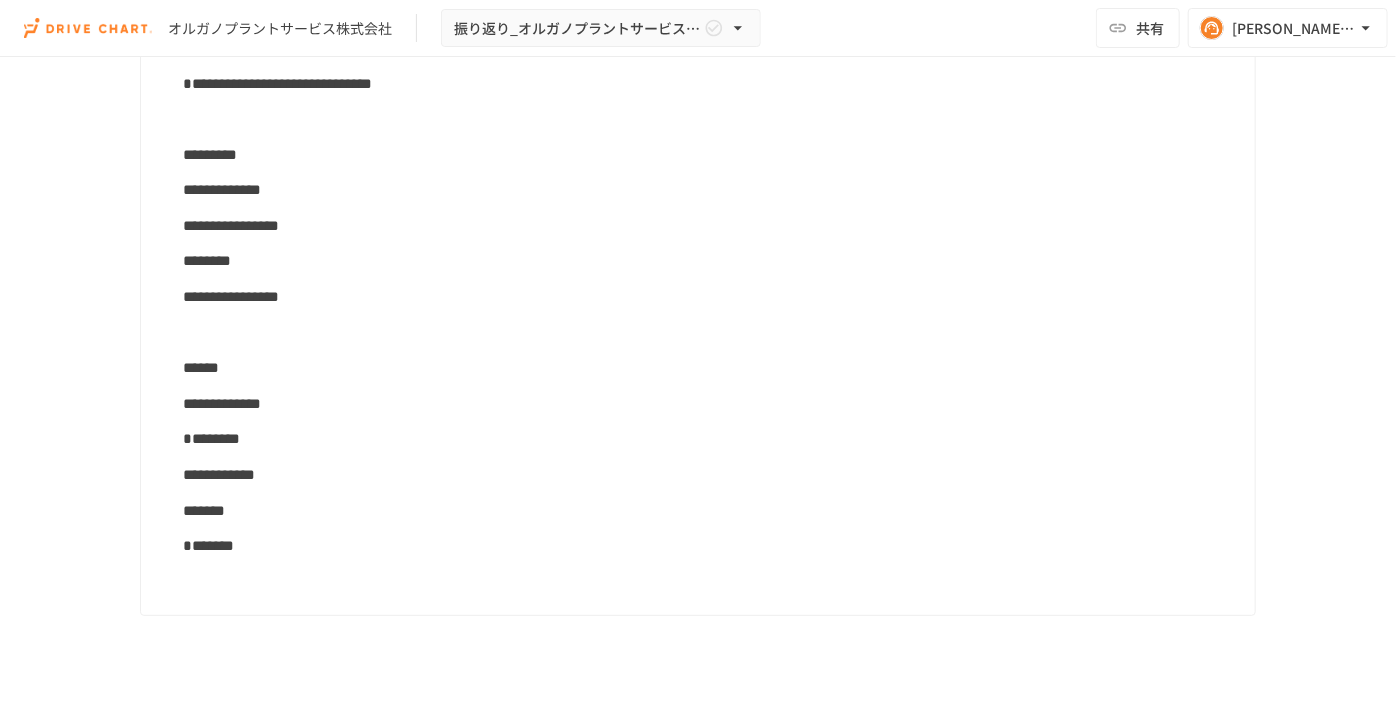 click on "********" at bounding box center (711, 439) 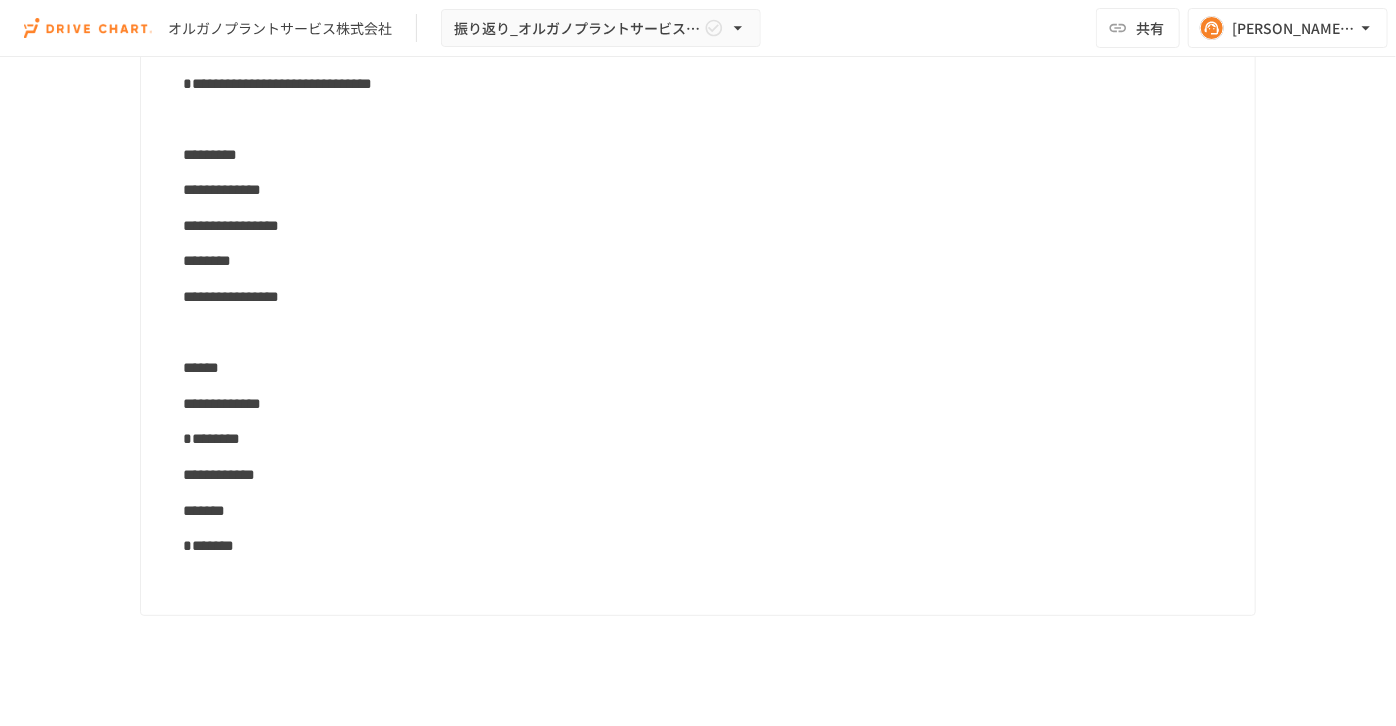 click on "**********" at bounding box center (222, 403) 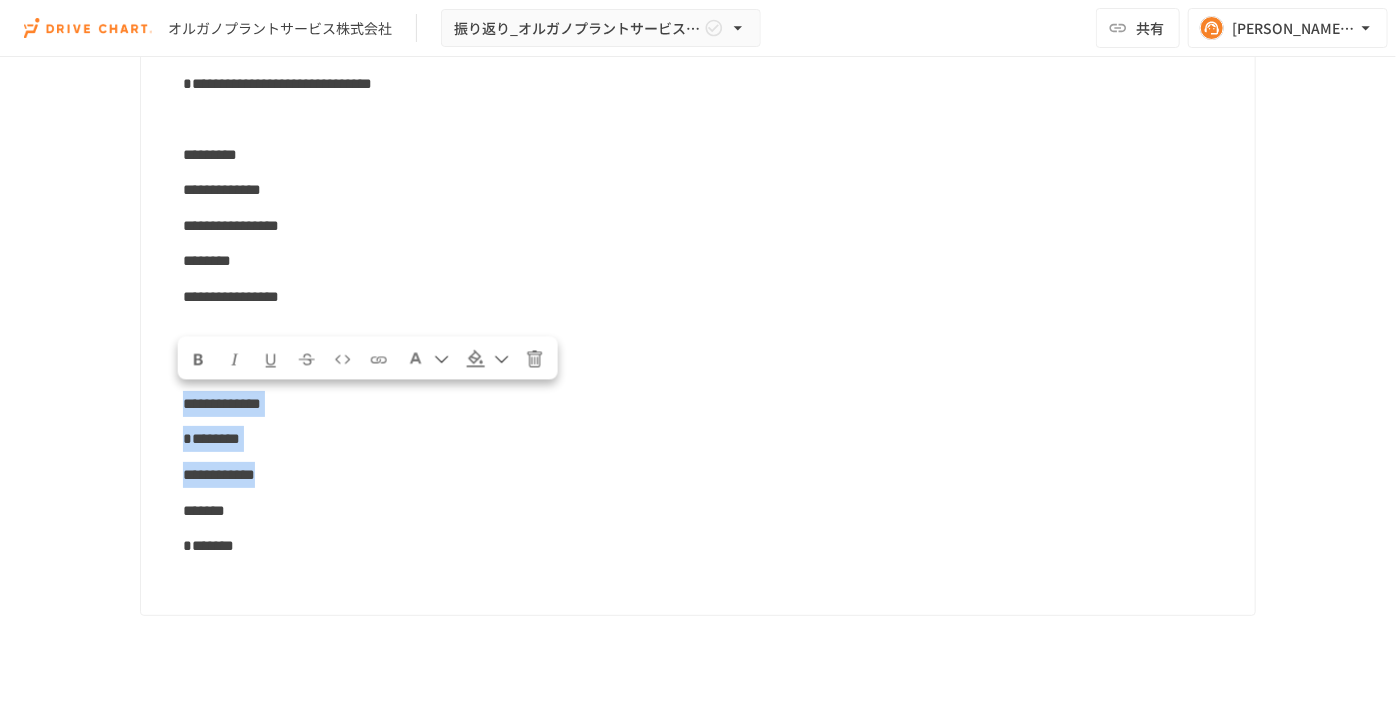 drag, startPoint x: 386, startPoint y: 466, endPoint x: 174, endPoint y: 395, distance: 223.57326 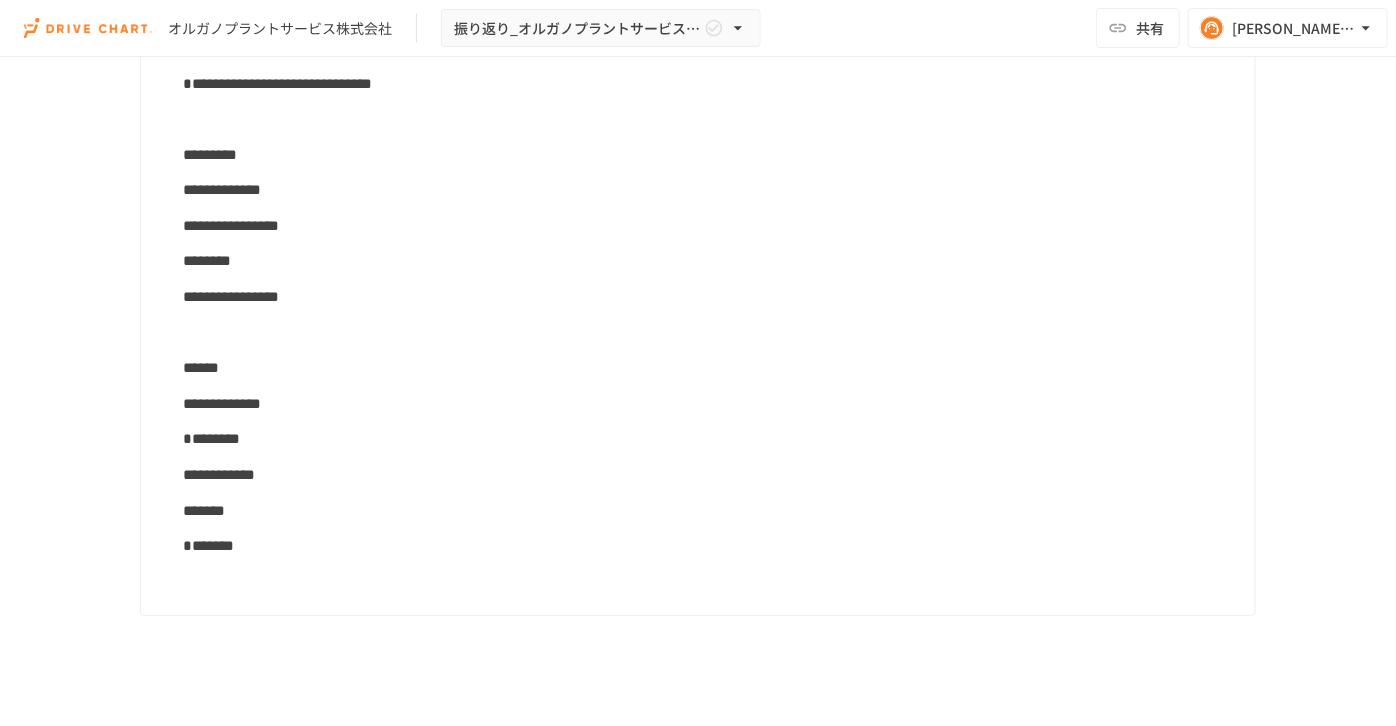 drag, startPoint x: 324, startPoint y: 510, endPoint x: 343, endPoint y: 534, distance: 30.610456 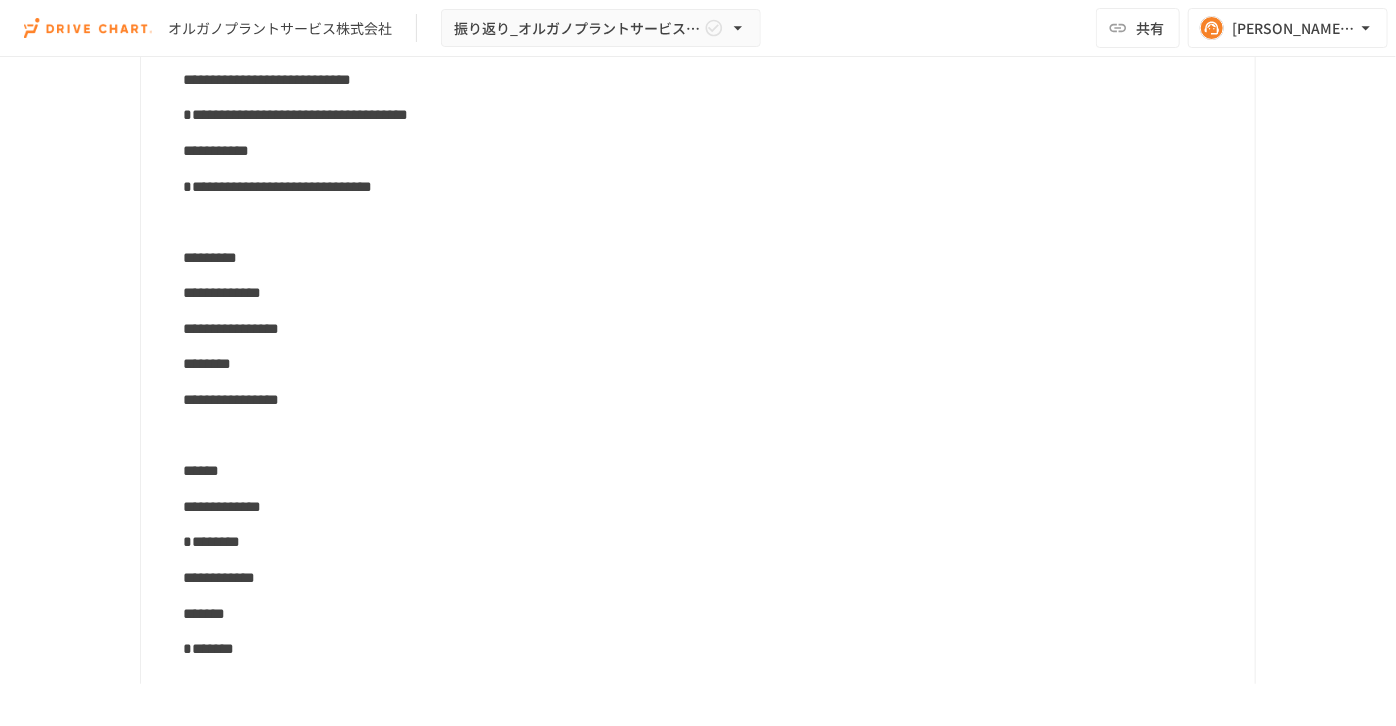 scroll, scrollTop: 1272, scrollLeft: 0, axis: vertical 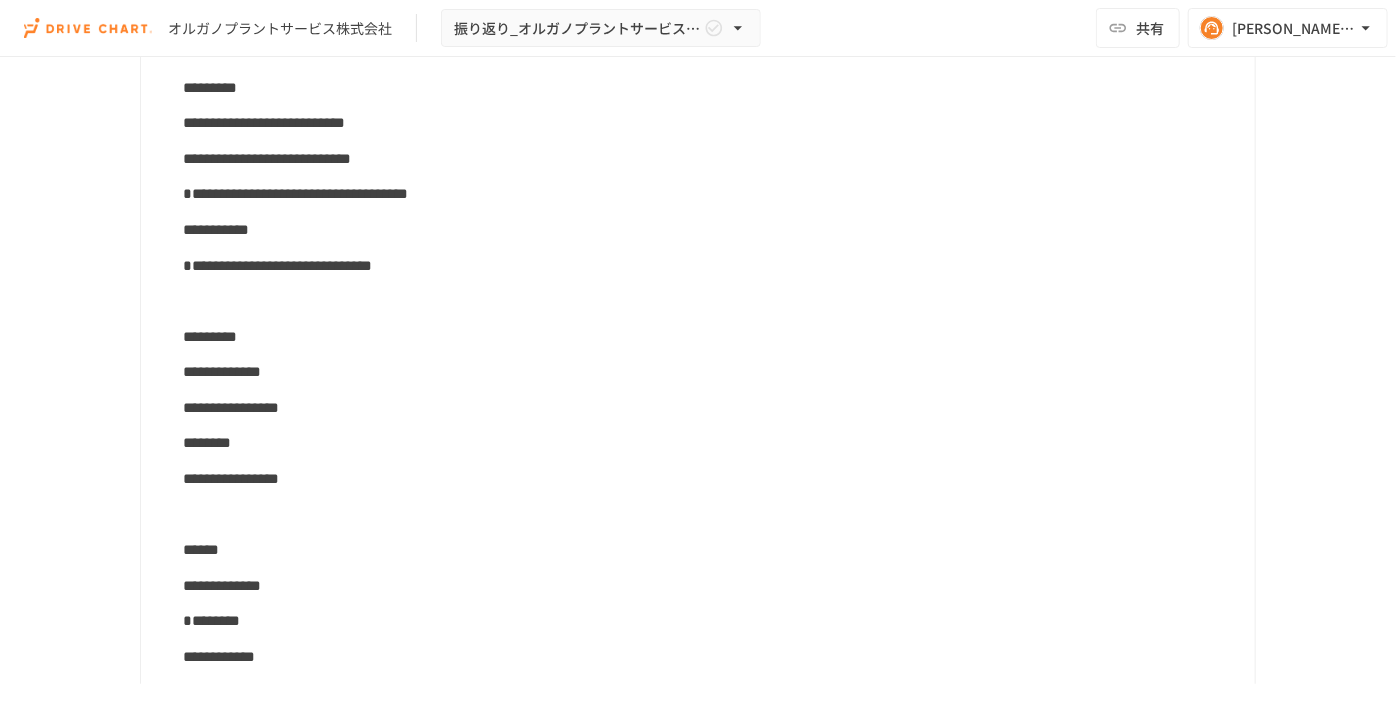 click on "**********" at bounding box center (696, 184) 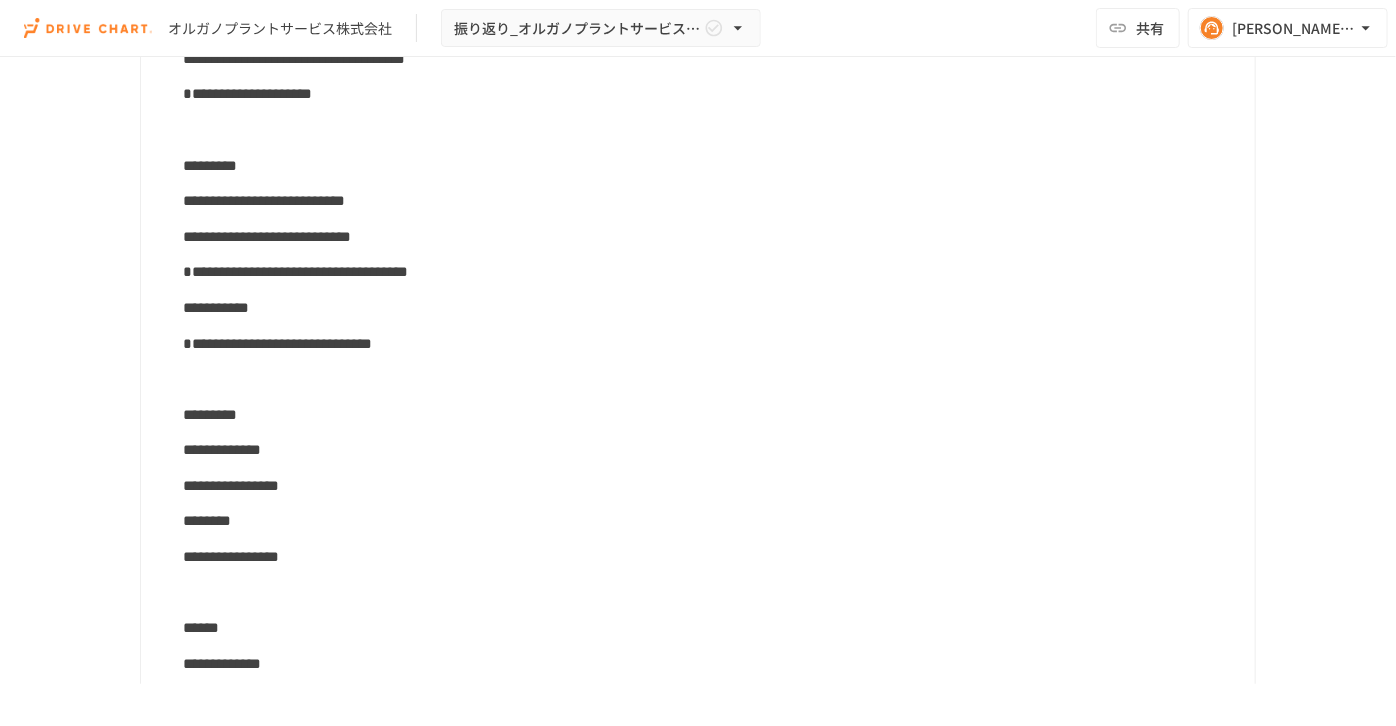 scroll, scrollTop: 1272, scrollLeft: 0, axis: vertical 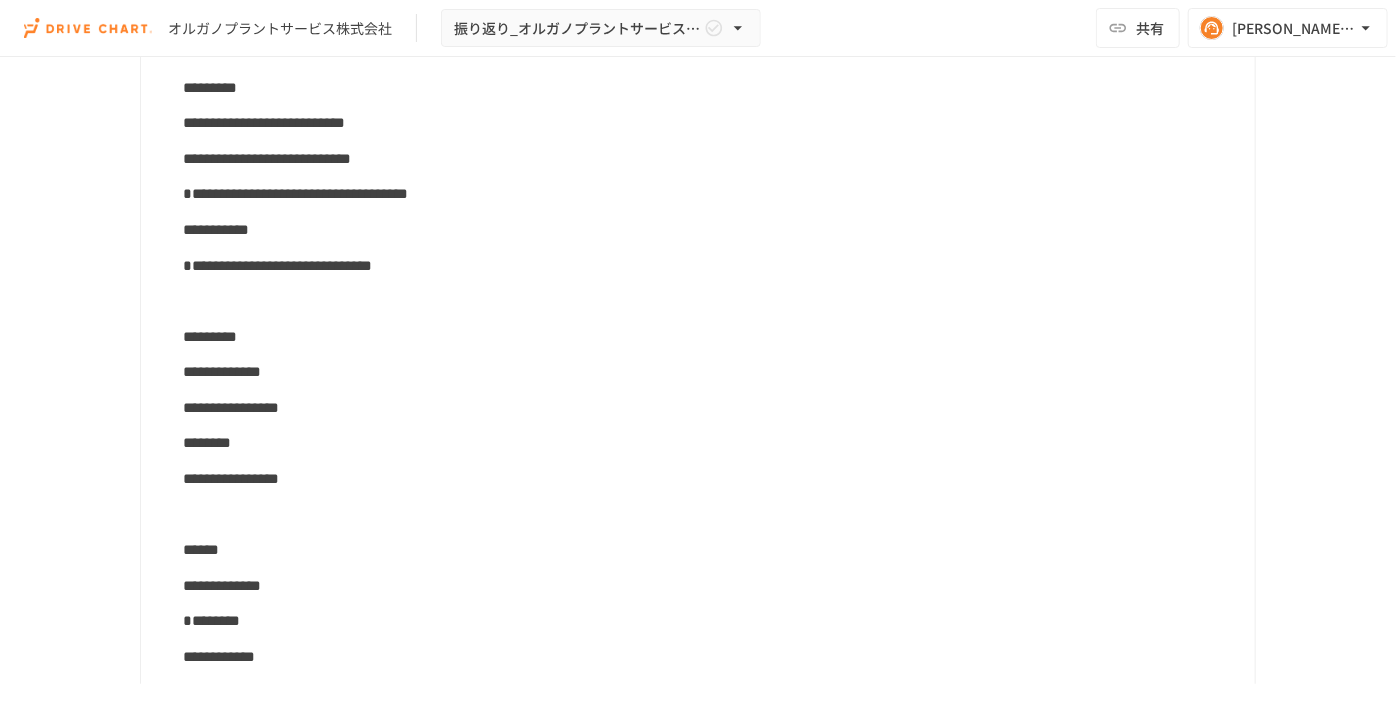 click on "**********" at bounding box center [696, 184] 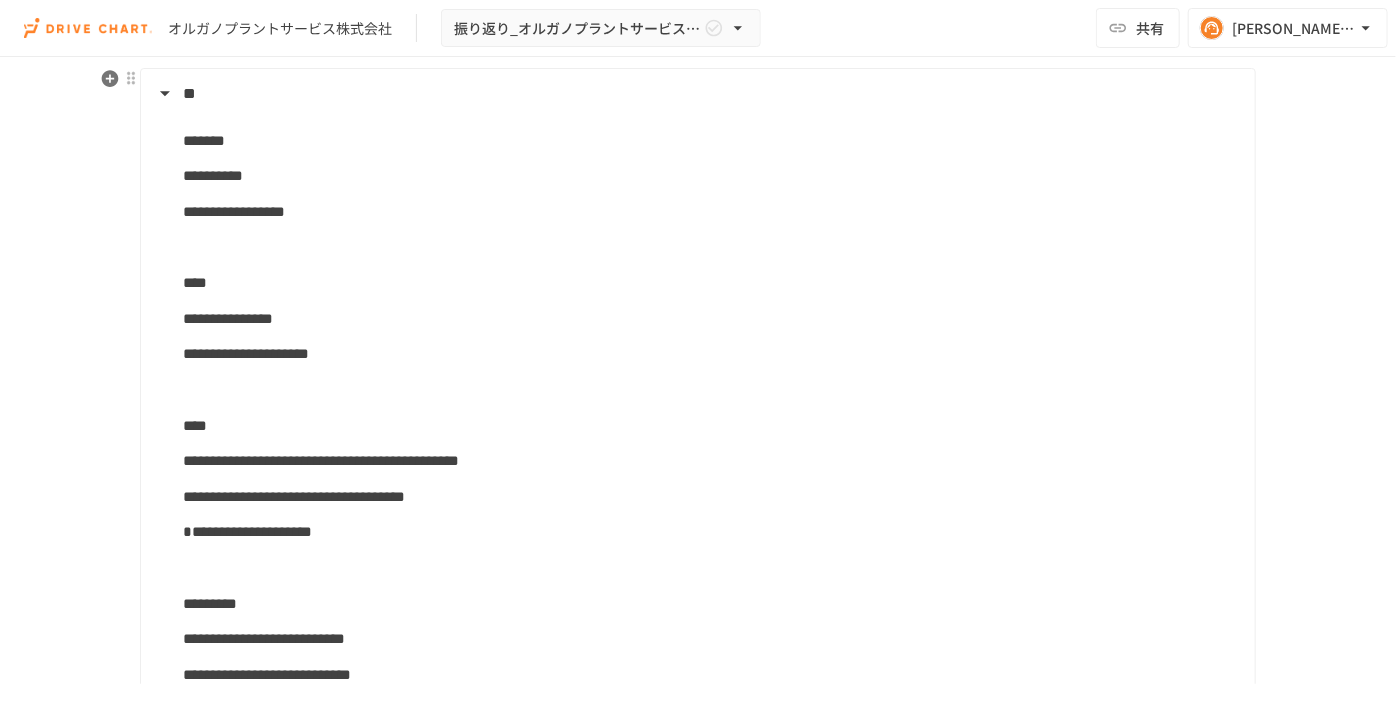 scroll, scrollTop: 727, scrollLeft: 0, axis: vertical 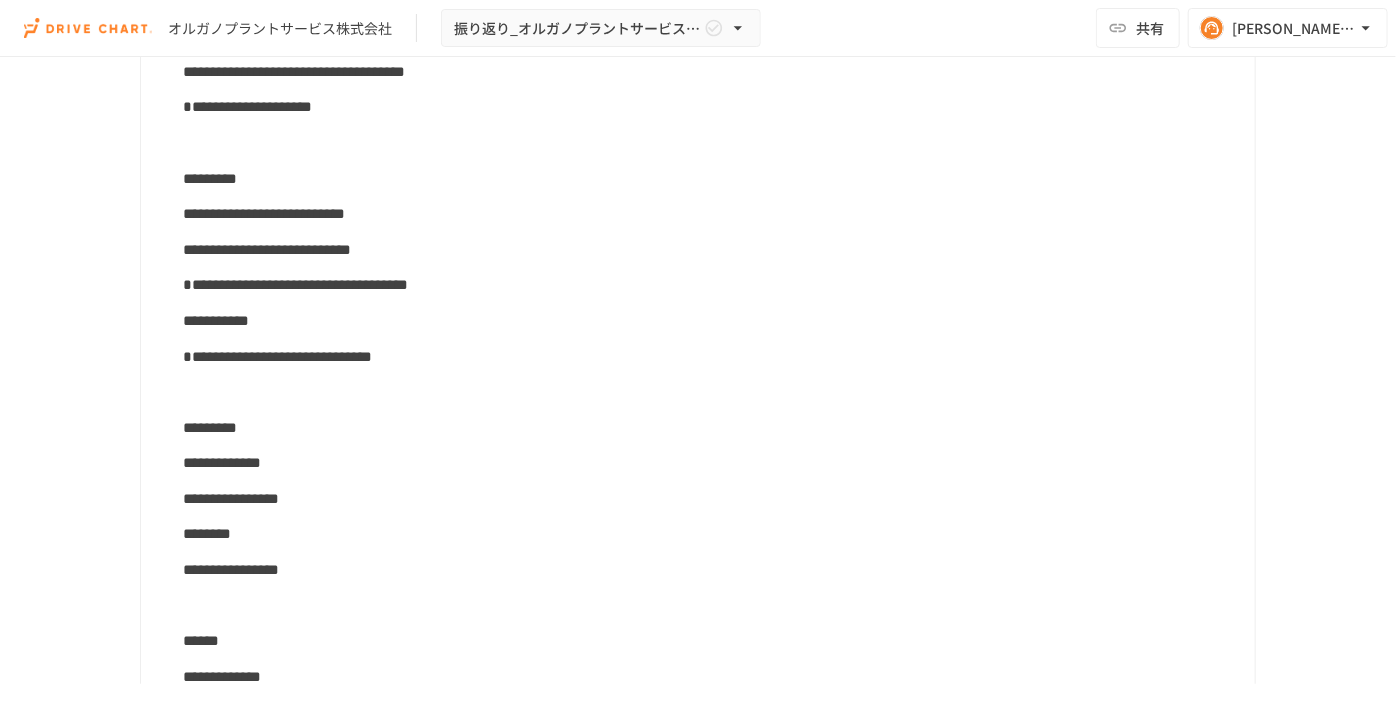 click on "**********" at bounding box center [711, 499] 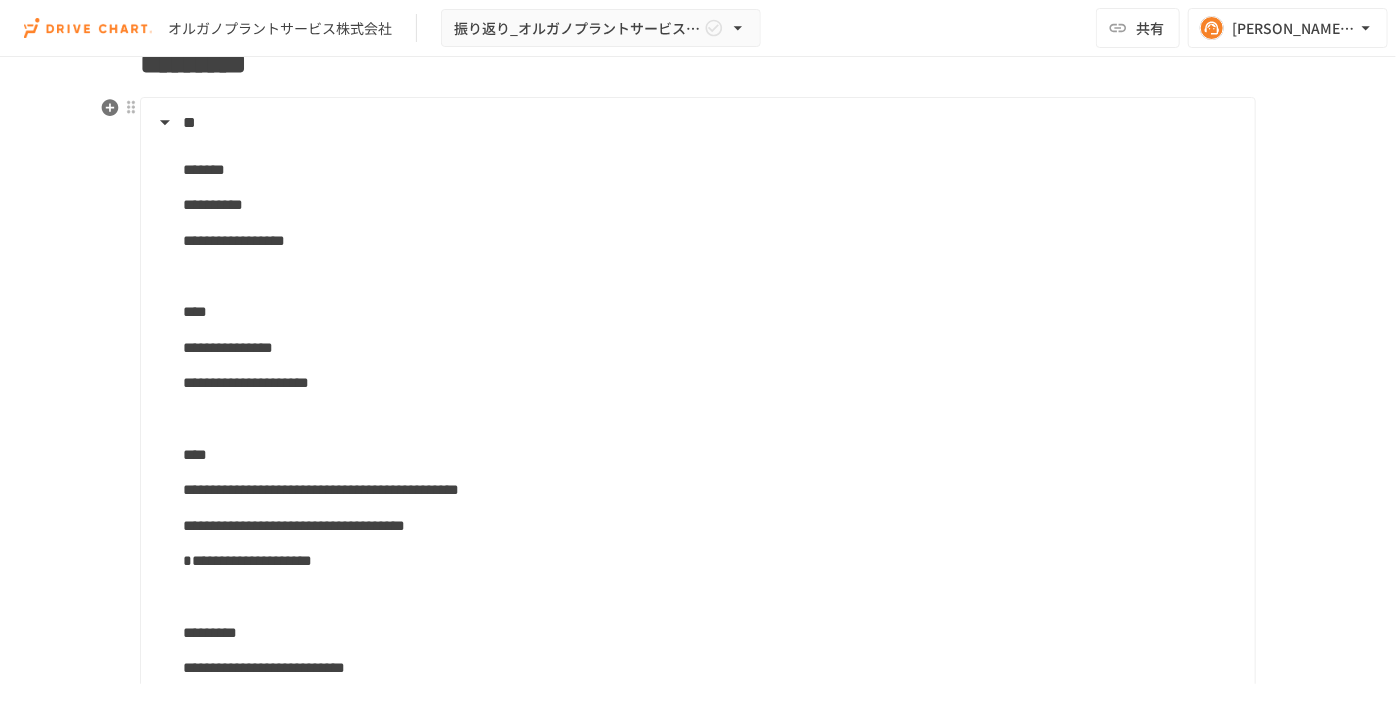 scroll, scrollTop: 909, scrollLeft: 0, axis: vertical 